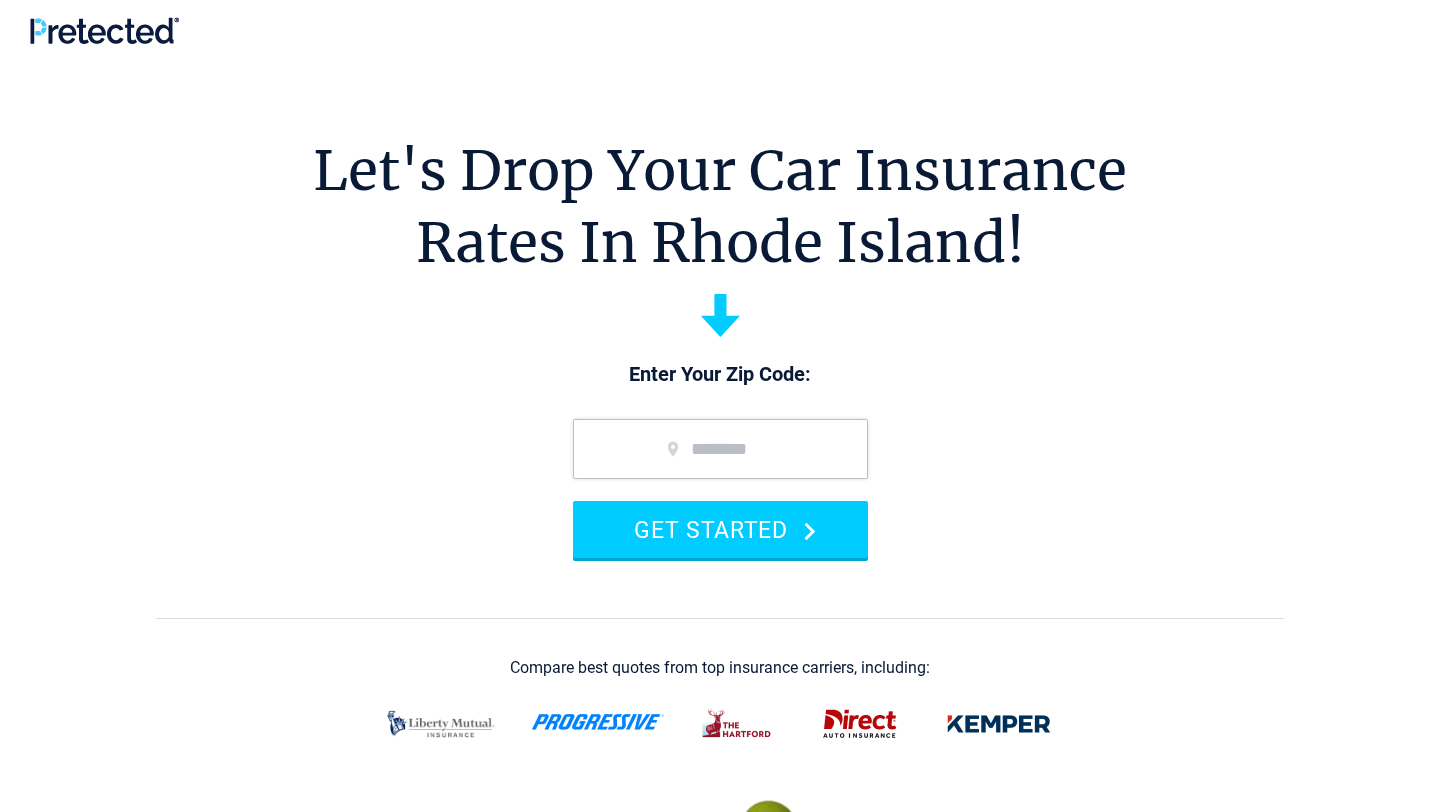 scroll, scrollTop: 0, scrollLeft: 0, axis: both 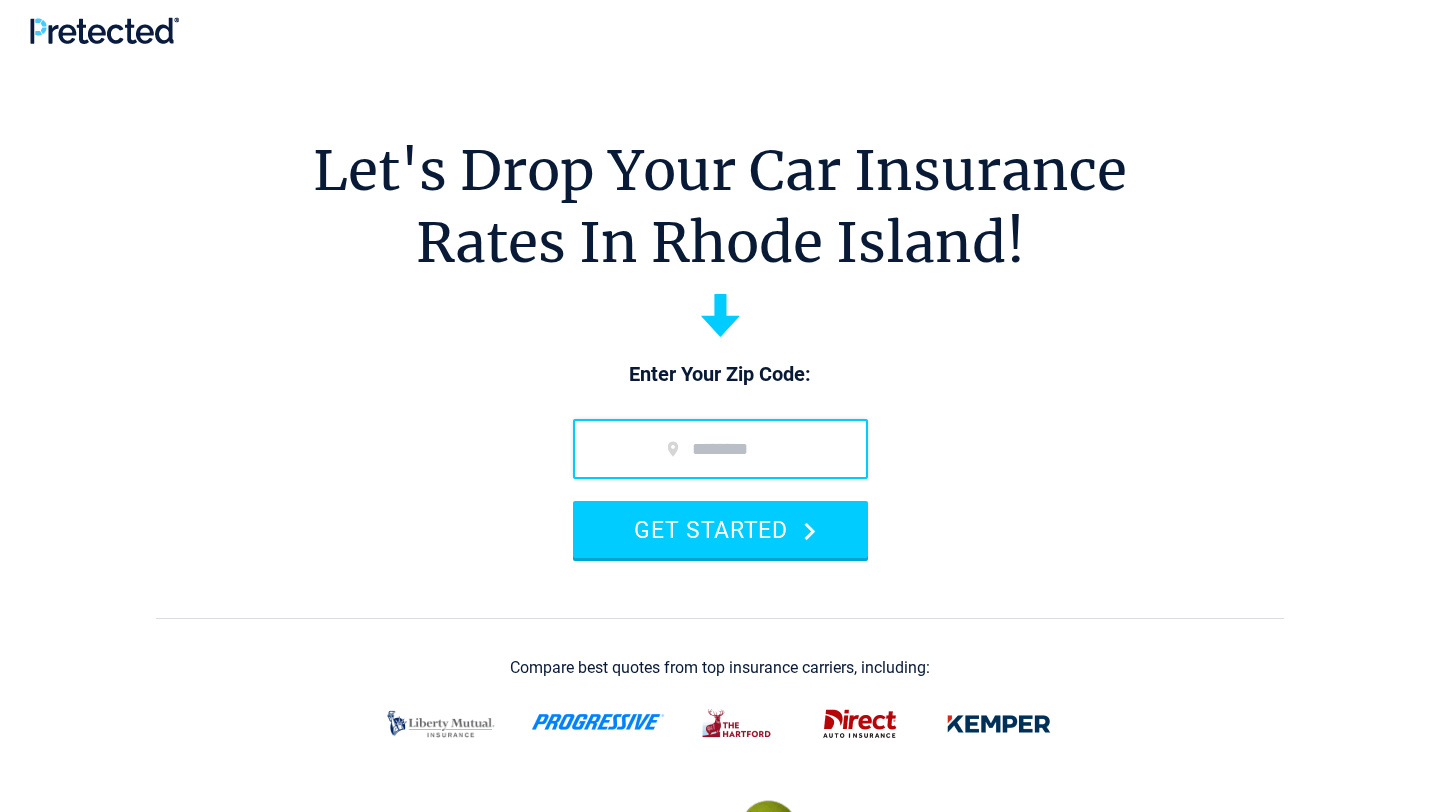 click at bounding box center (720, 449) 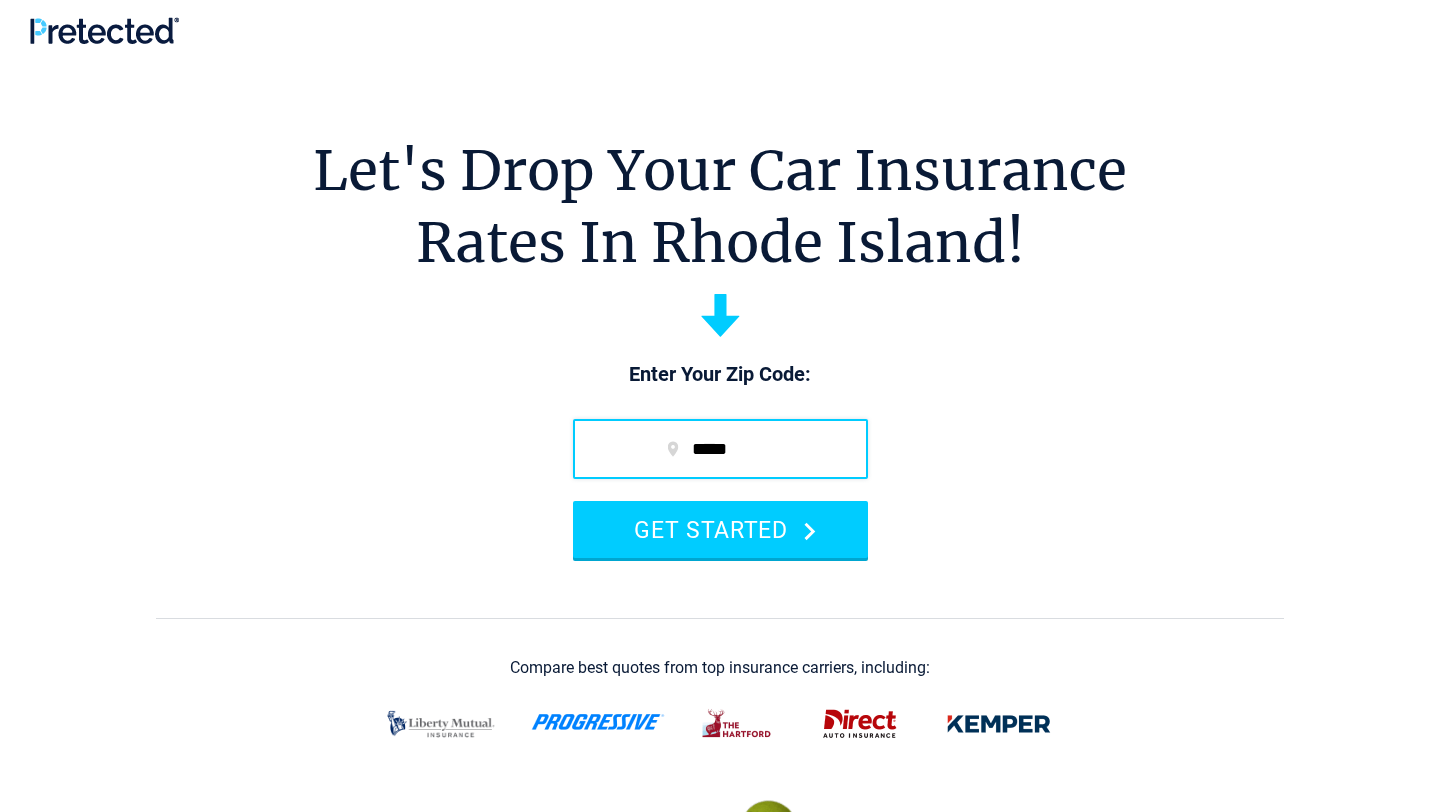 type on "*****" 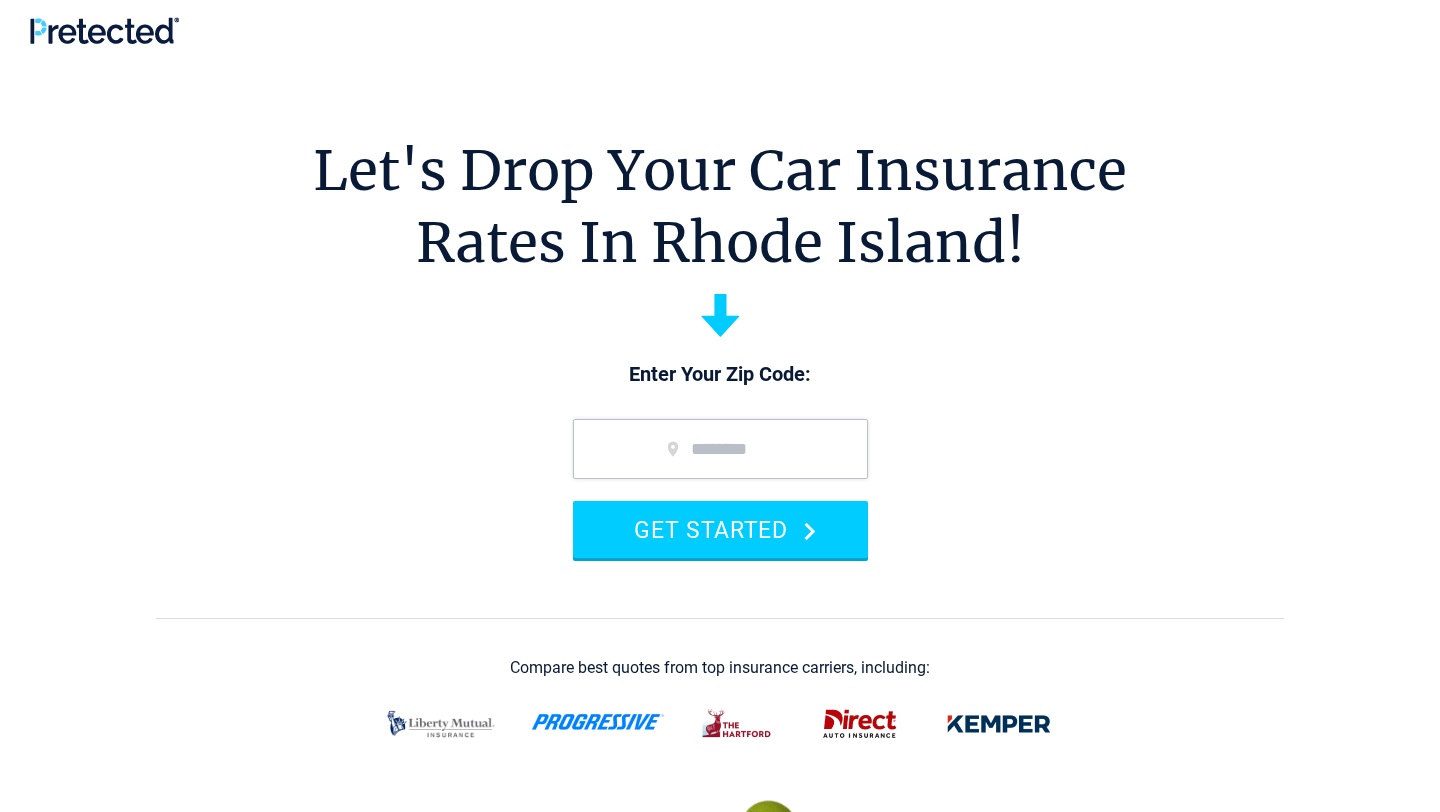scroll, scrollTop: 0, scrollLeft: 0, axis: both 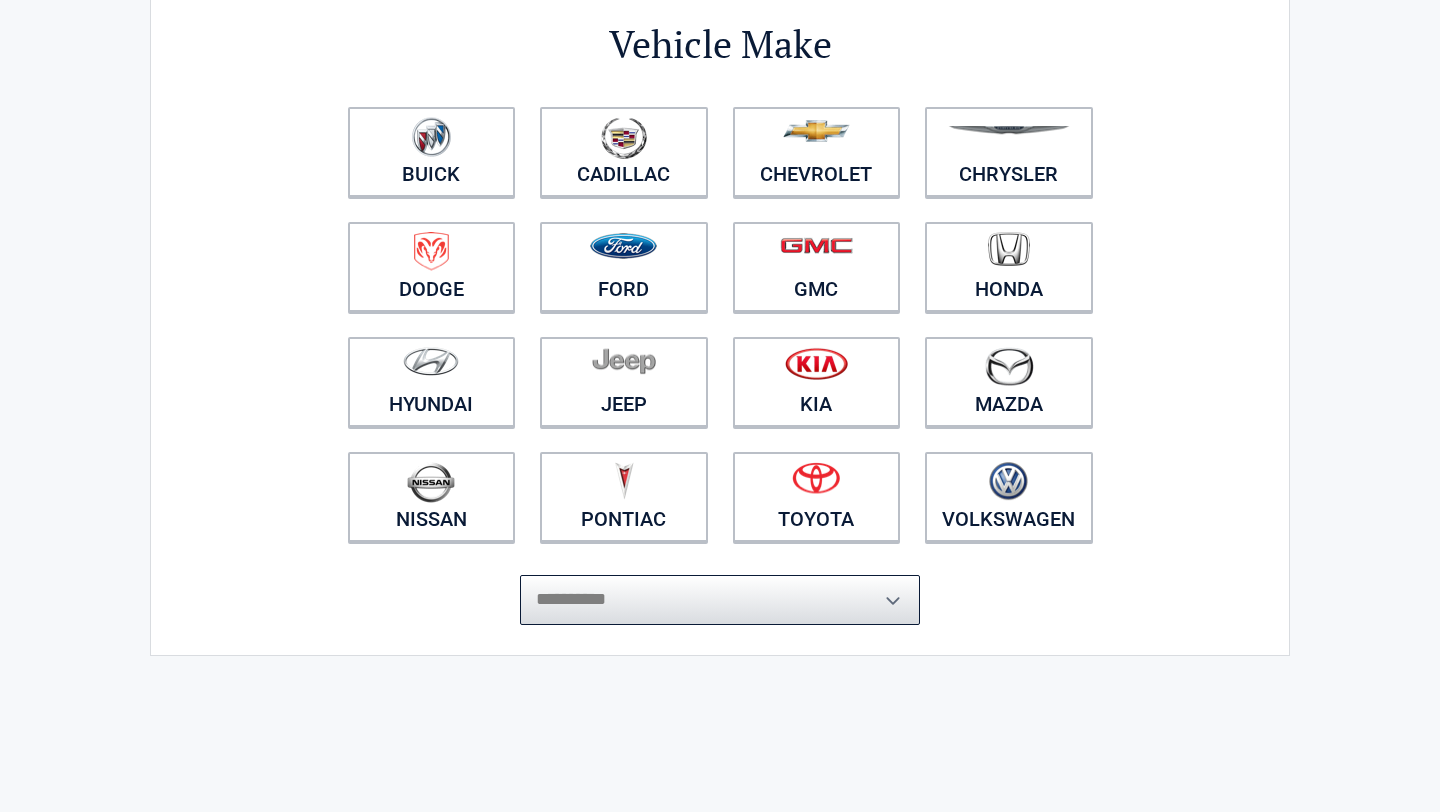 click on "**********" at bounding box center (720, 600) 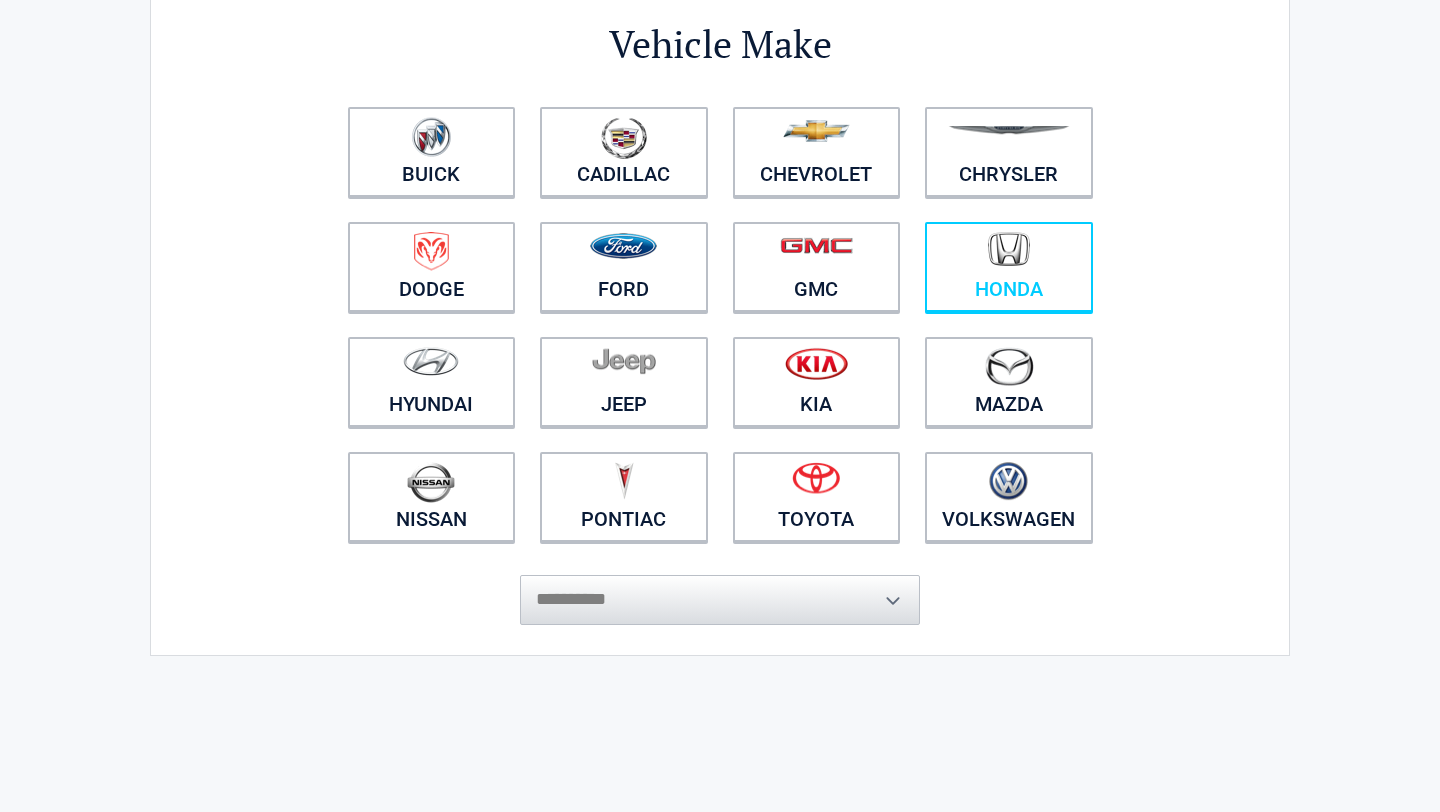 click on "Honda" at bounding box center (1009, 267) 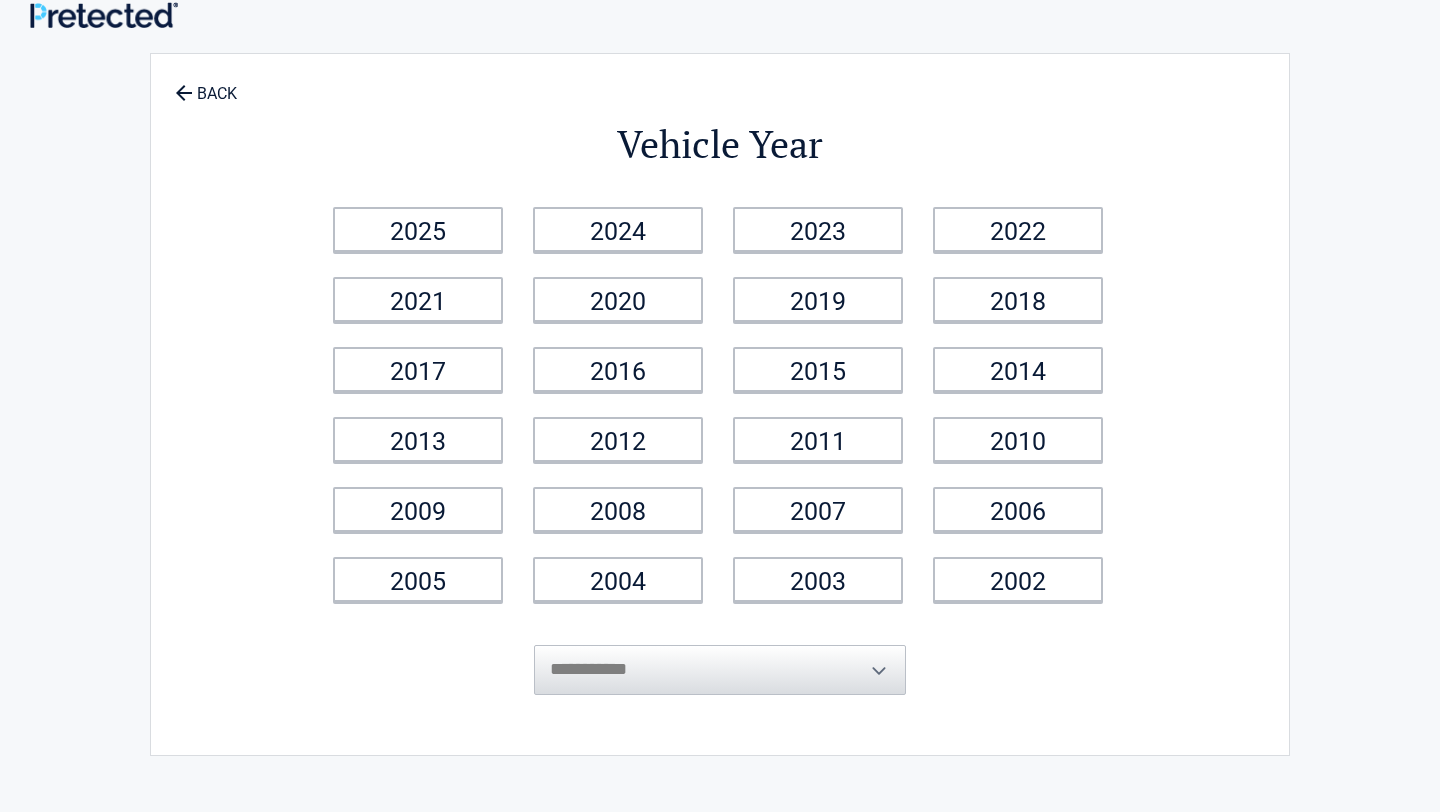 scroll, scrollTop: 0, scrollLeft: 0, axis: both 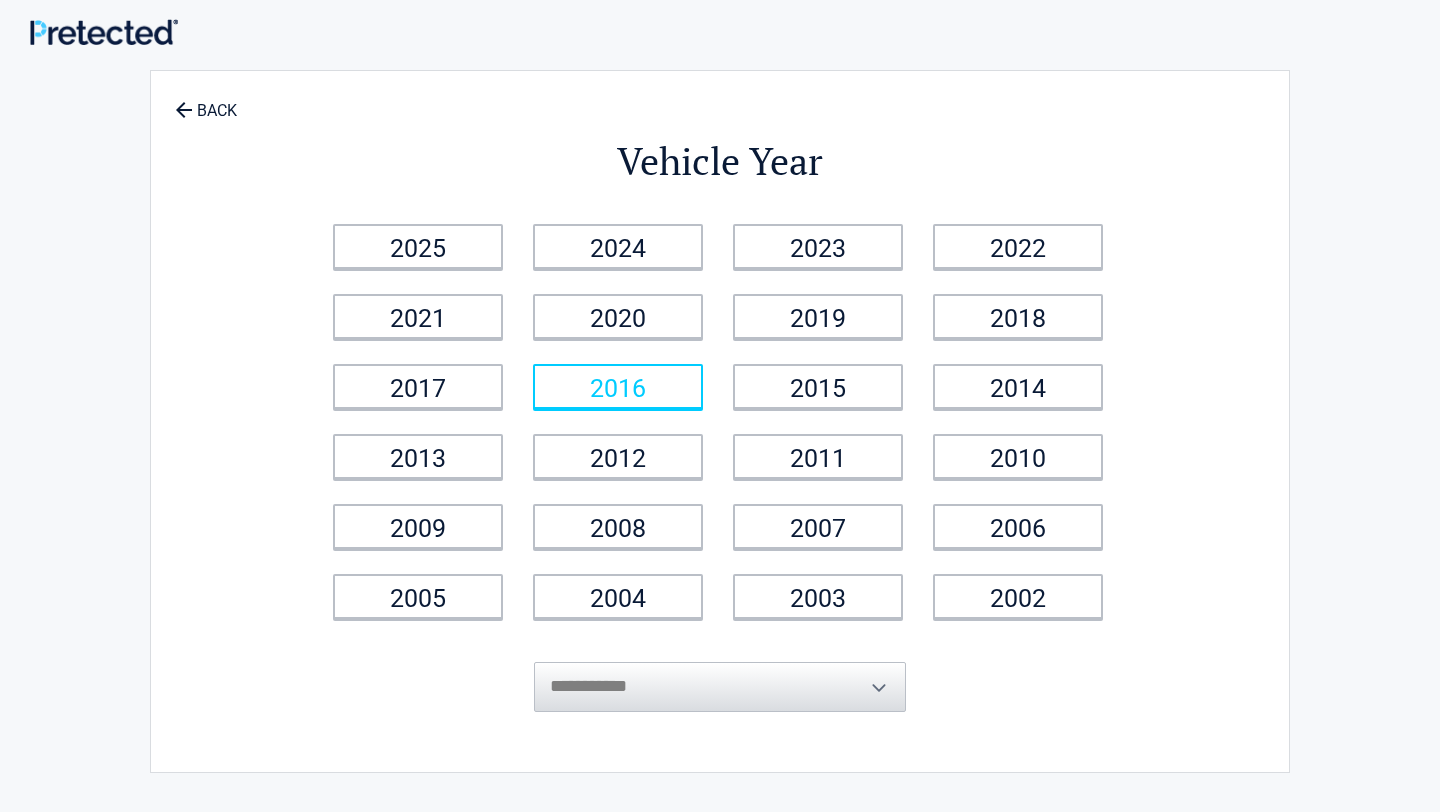 click on "2016" at bounding box center [618, 386] 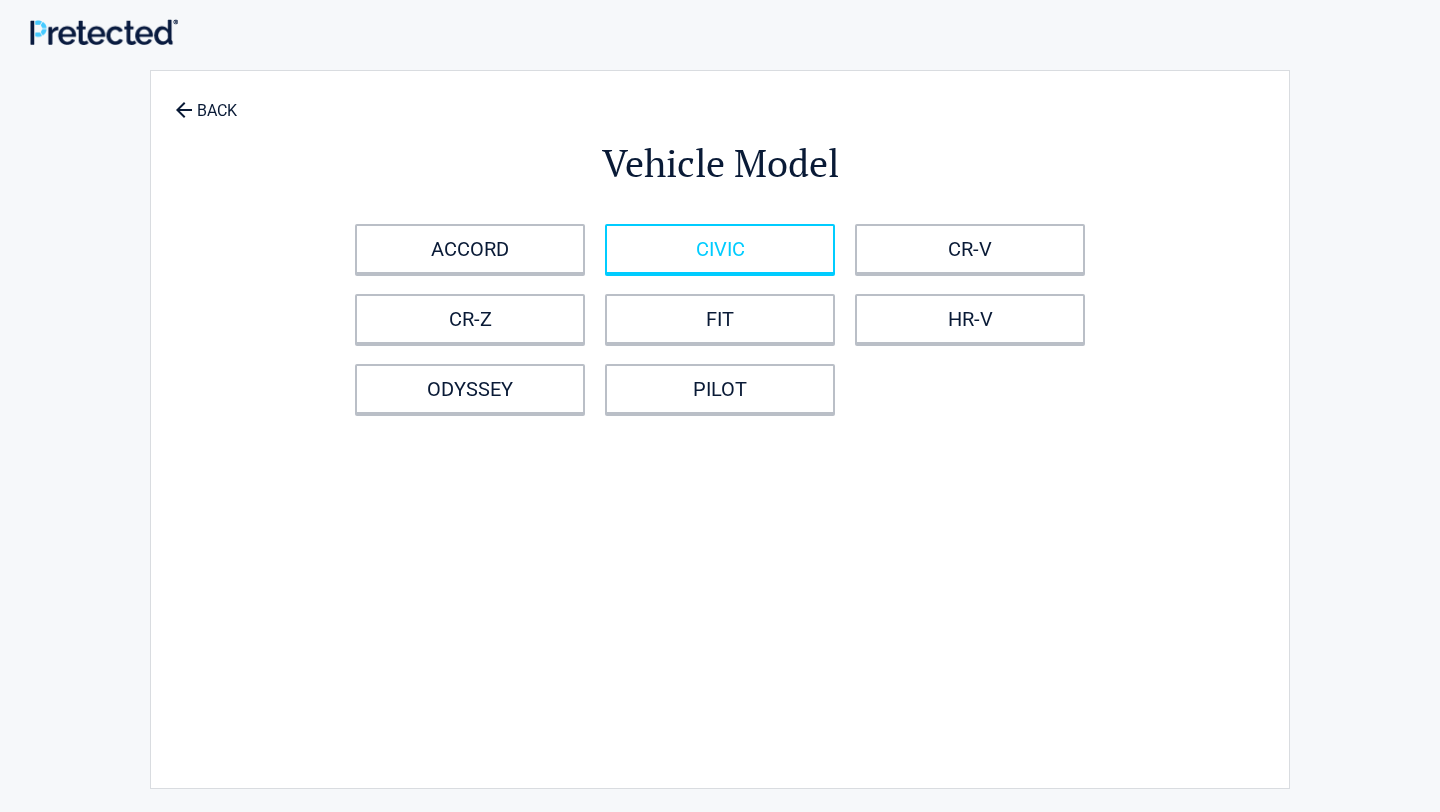 click on "CIVIC" at bounding box center (720, 249) 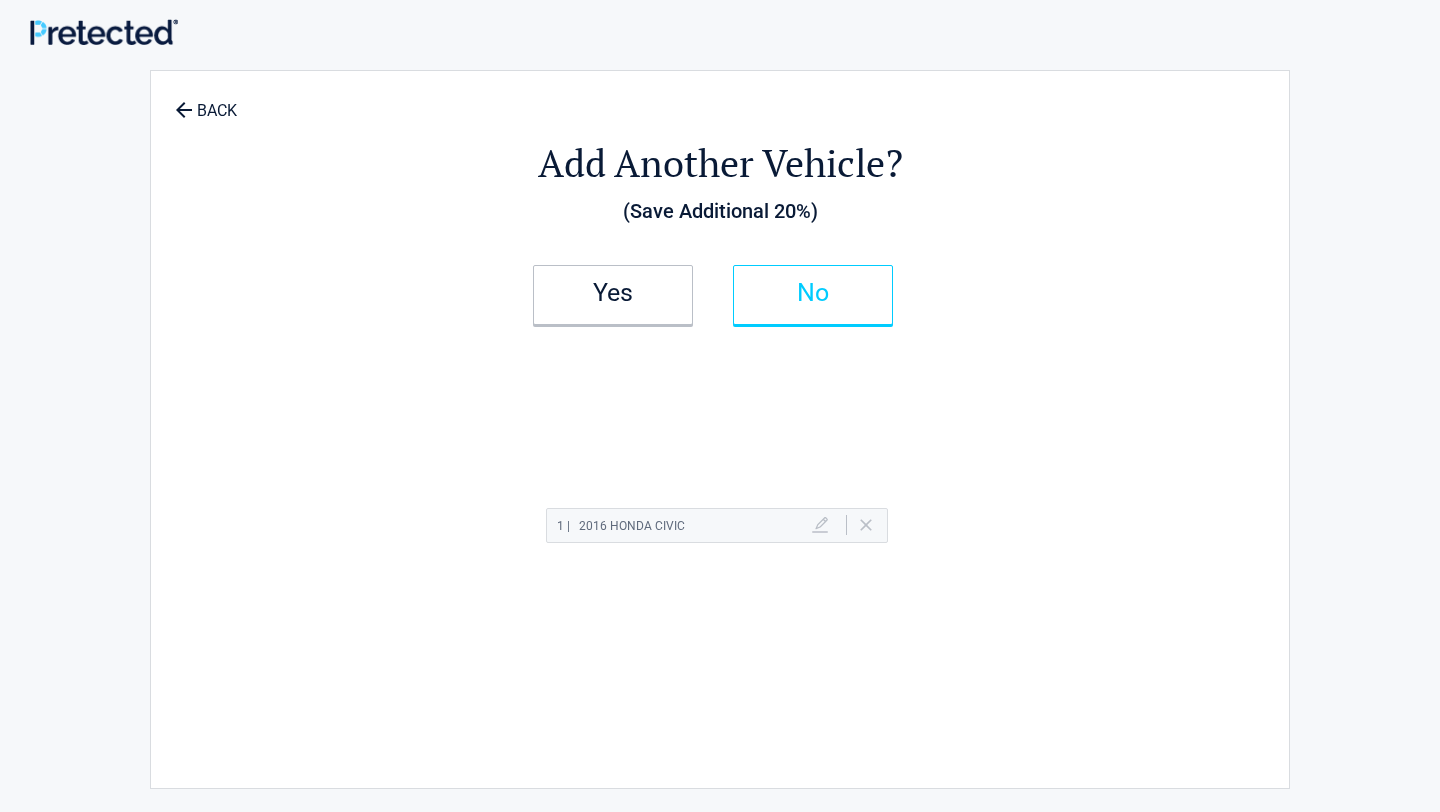 click on "No" at bounding box center [813, 295] 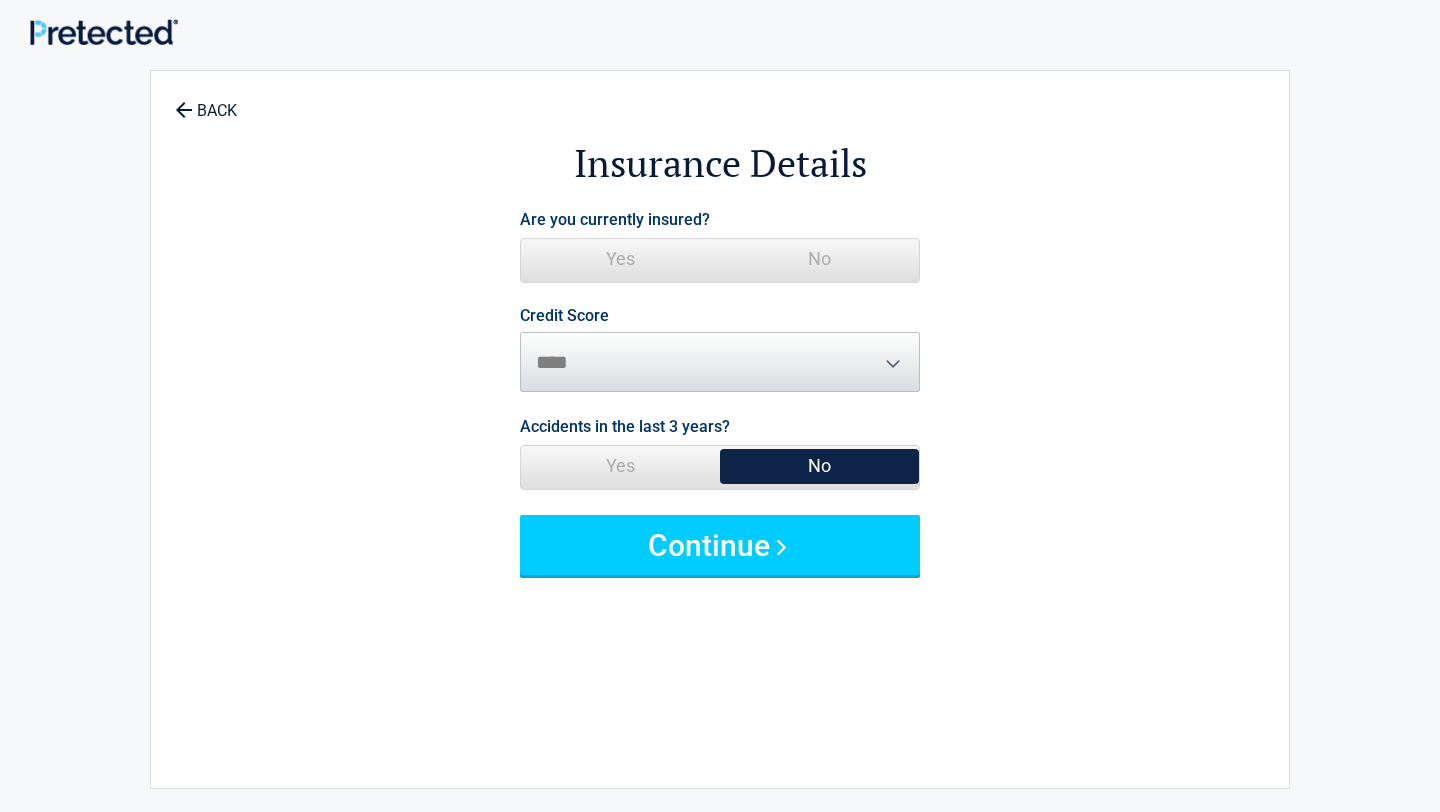 click on "Yes" at bounding box center [620, 259] 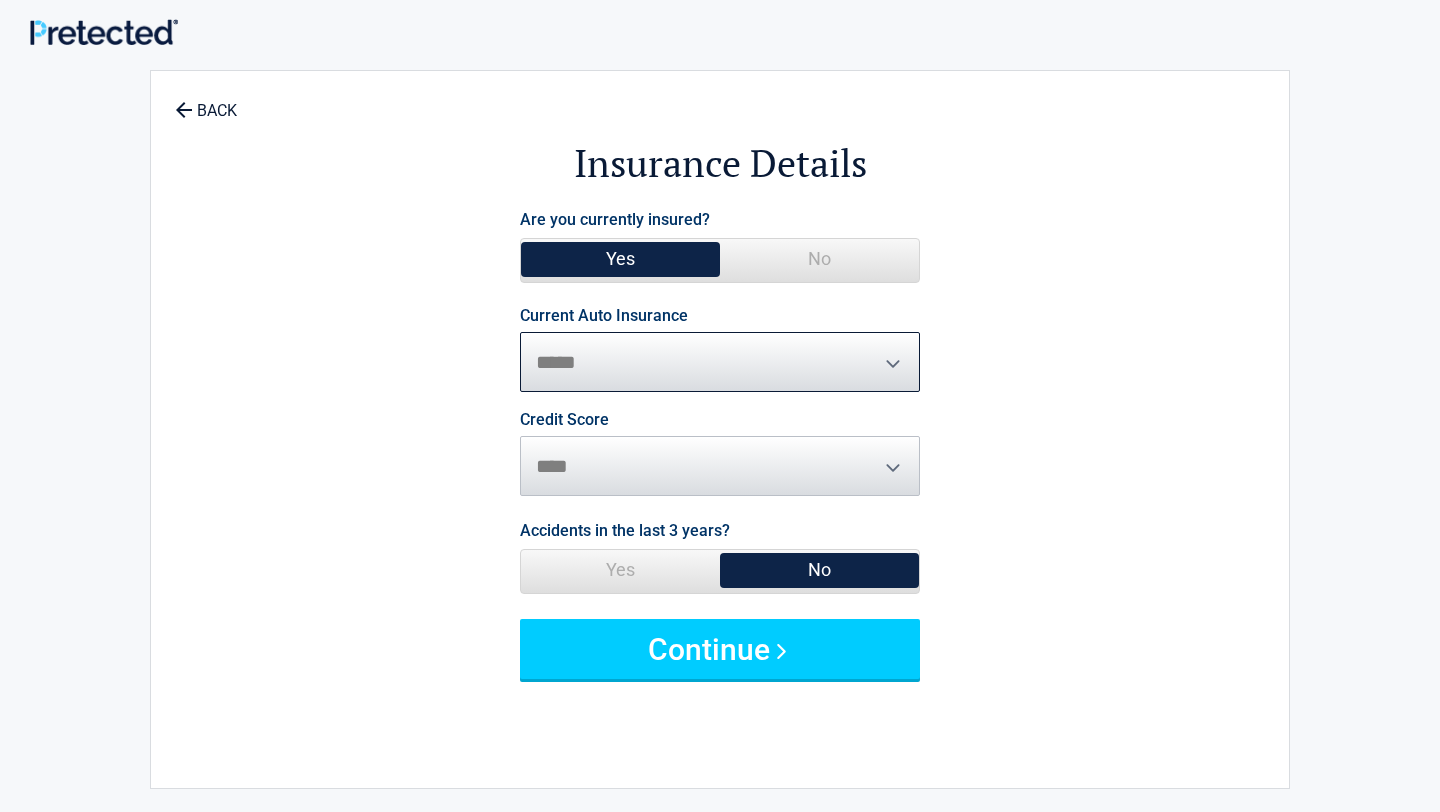 click on "**********" at bounding box center [720, 362] 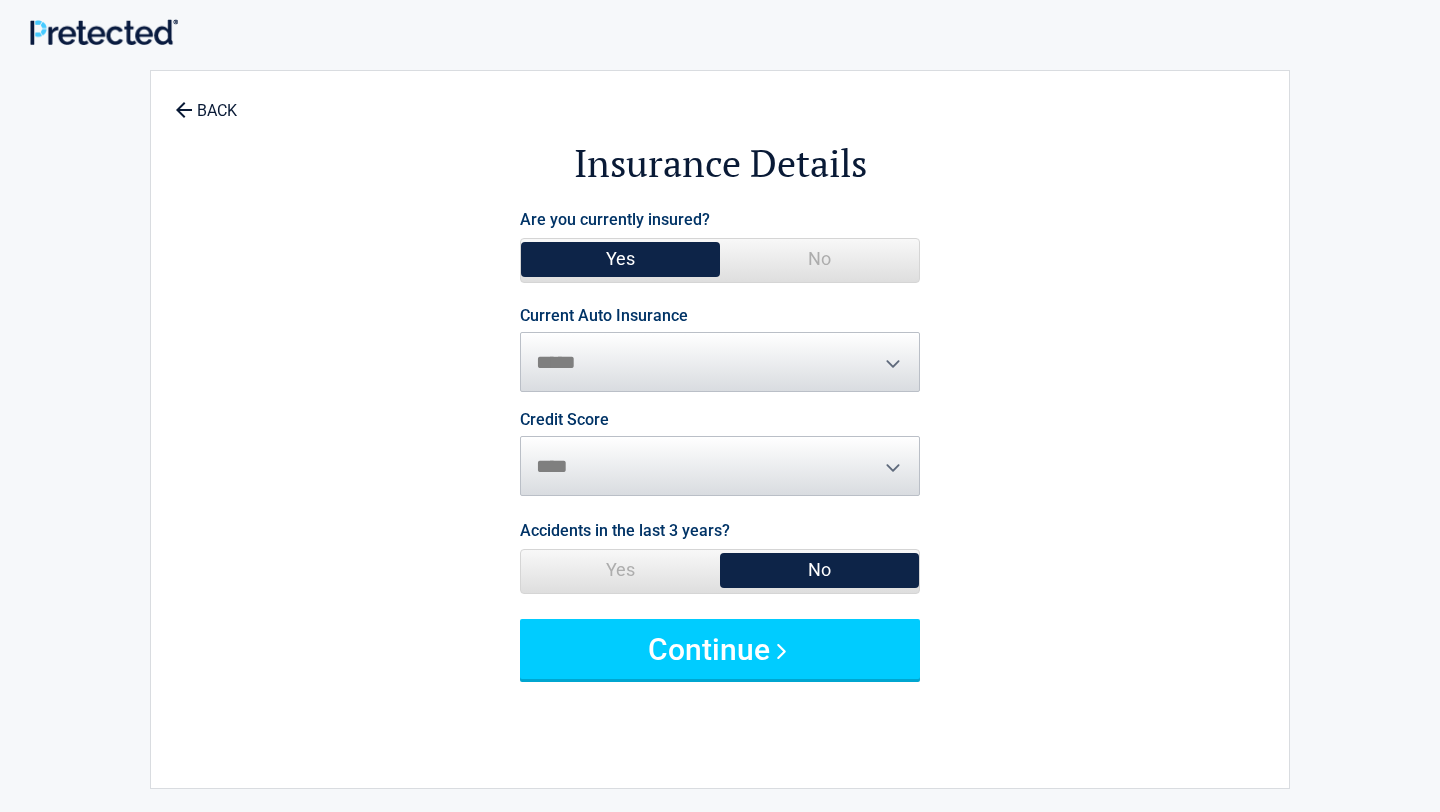 click on "No" at bounding box center [819, 259] 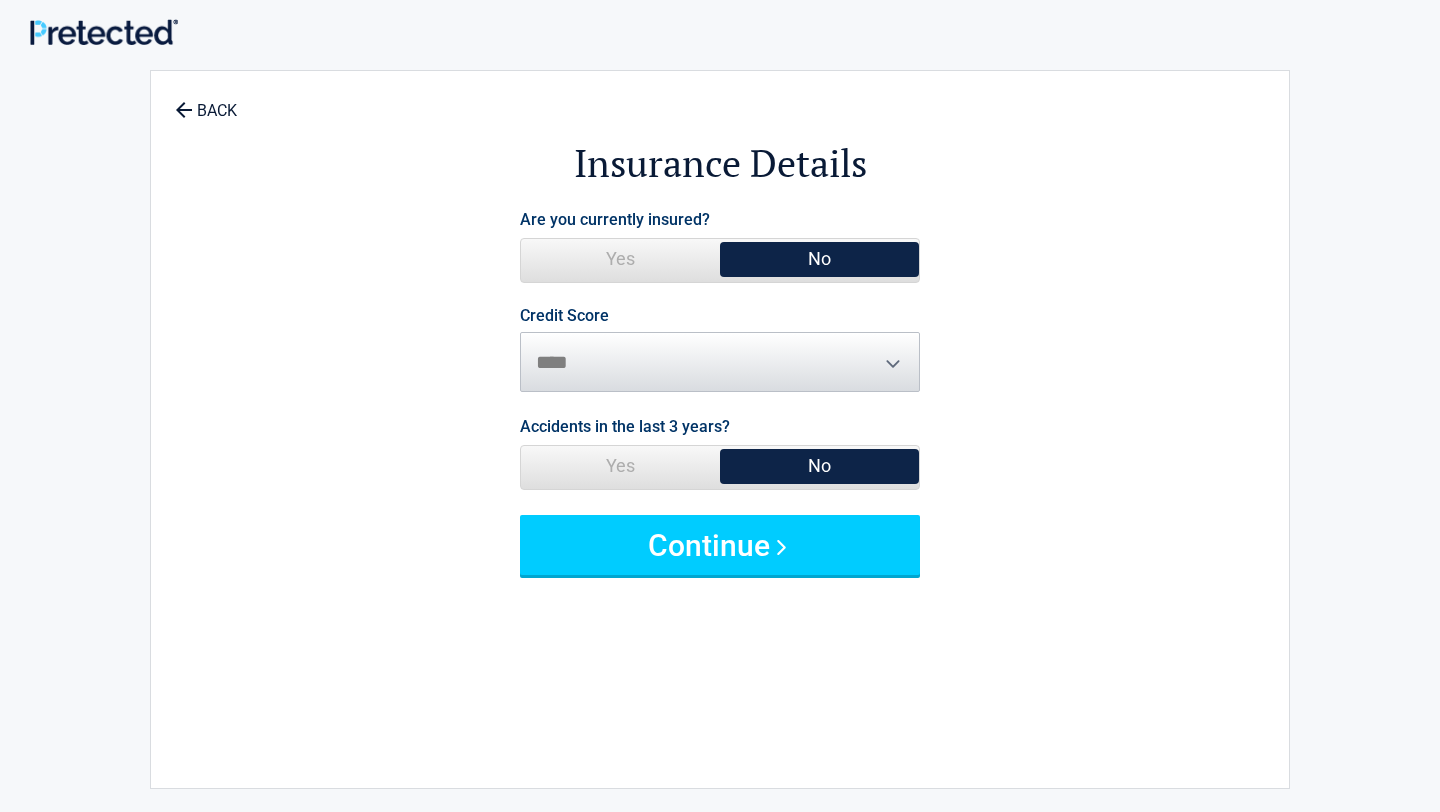 click on "Yes" at bounding box center [620, 259] 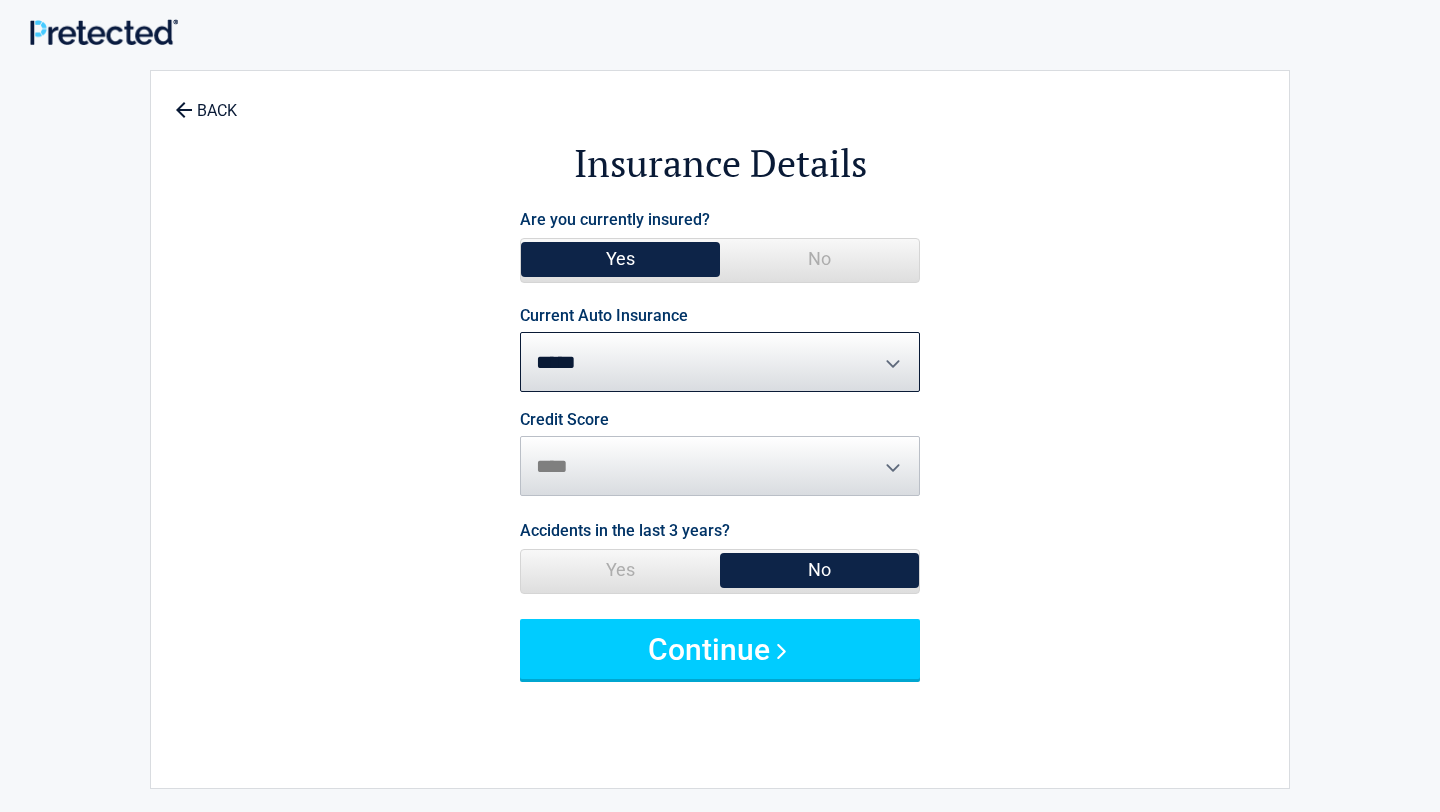 click on "**********" at bounding box center (720, 362) 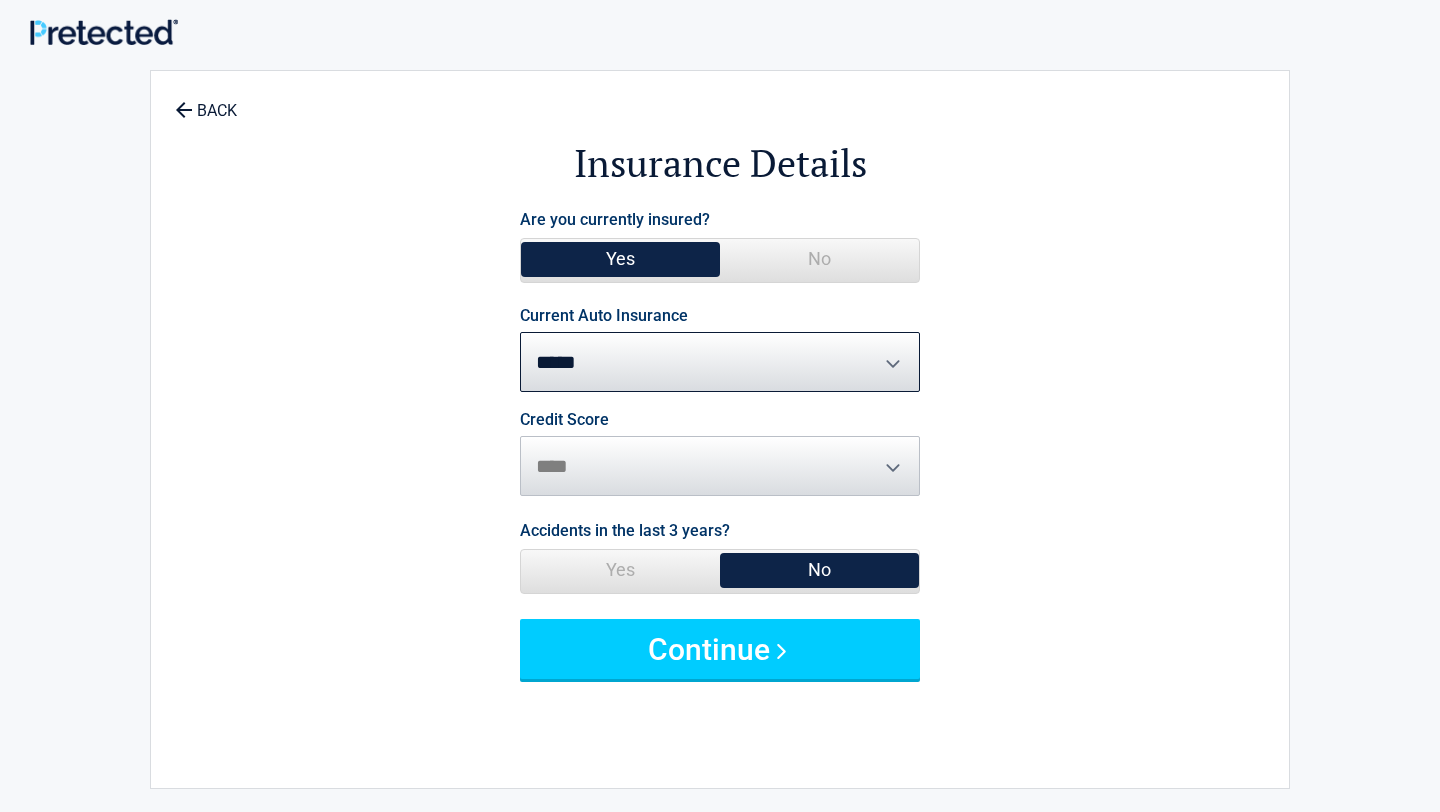 select on "**********" 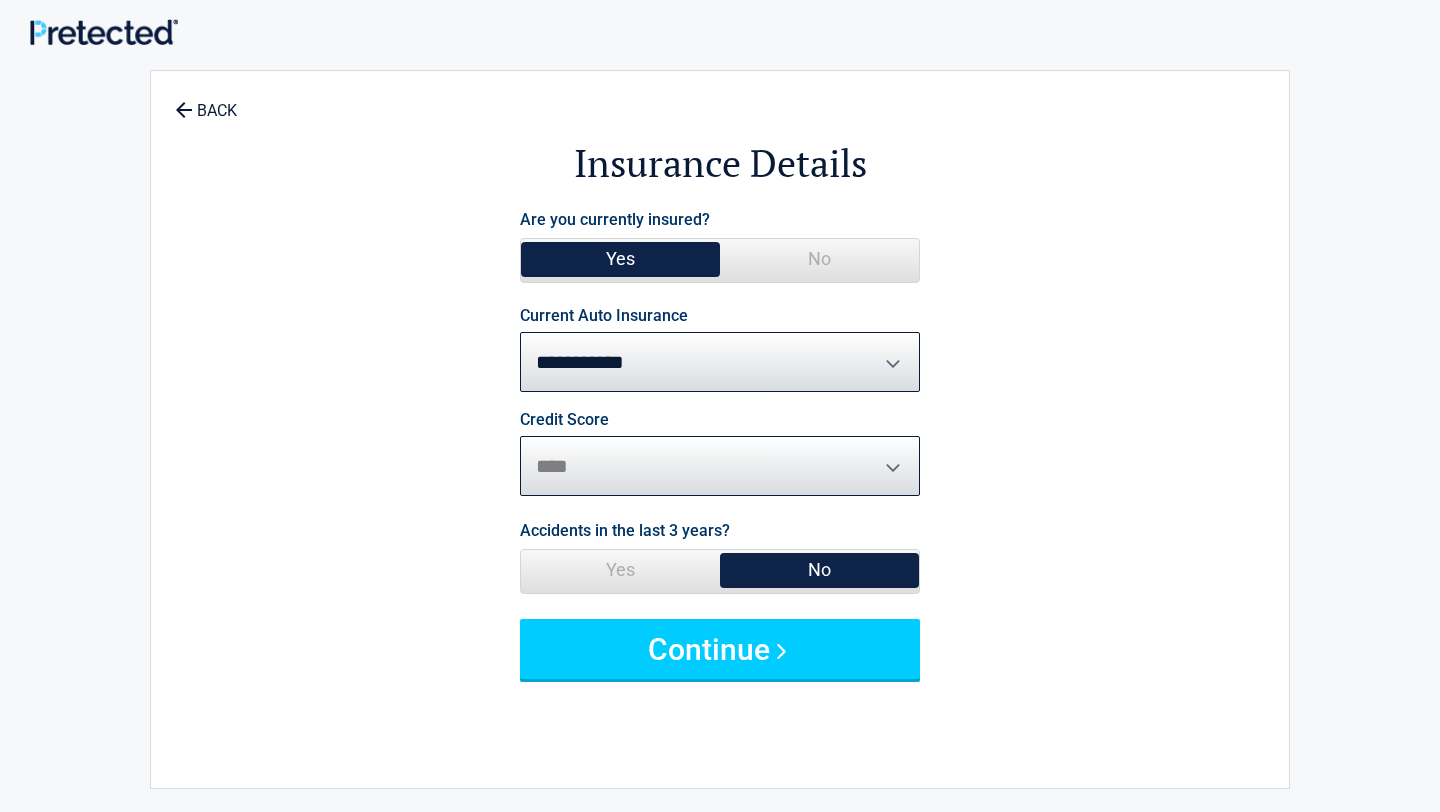 click on "*********
****
*******
****" at bounding box center [720, 466] 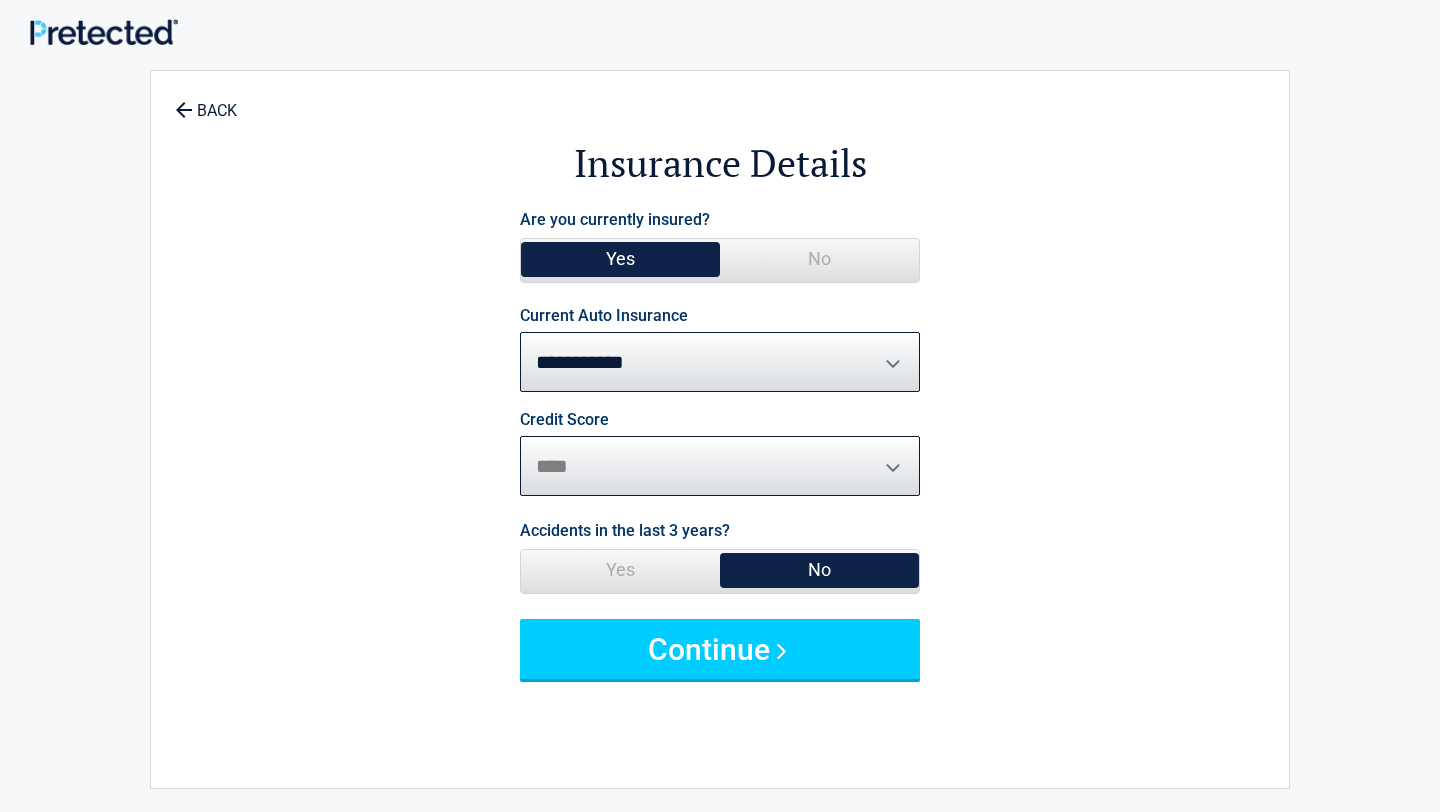 click on "*********
****
*******
****" at bounding box center [720, 466] 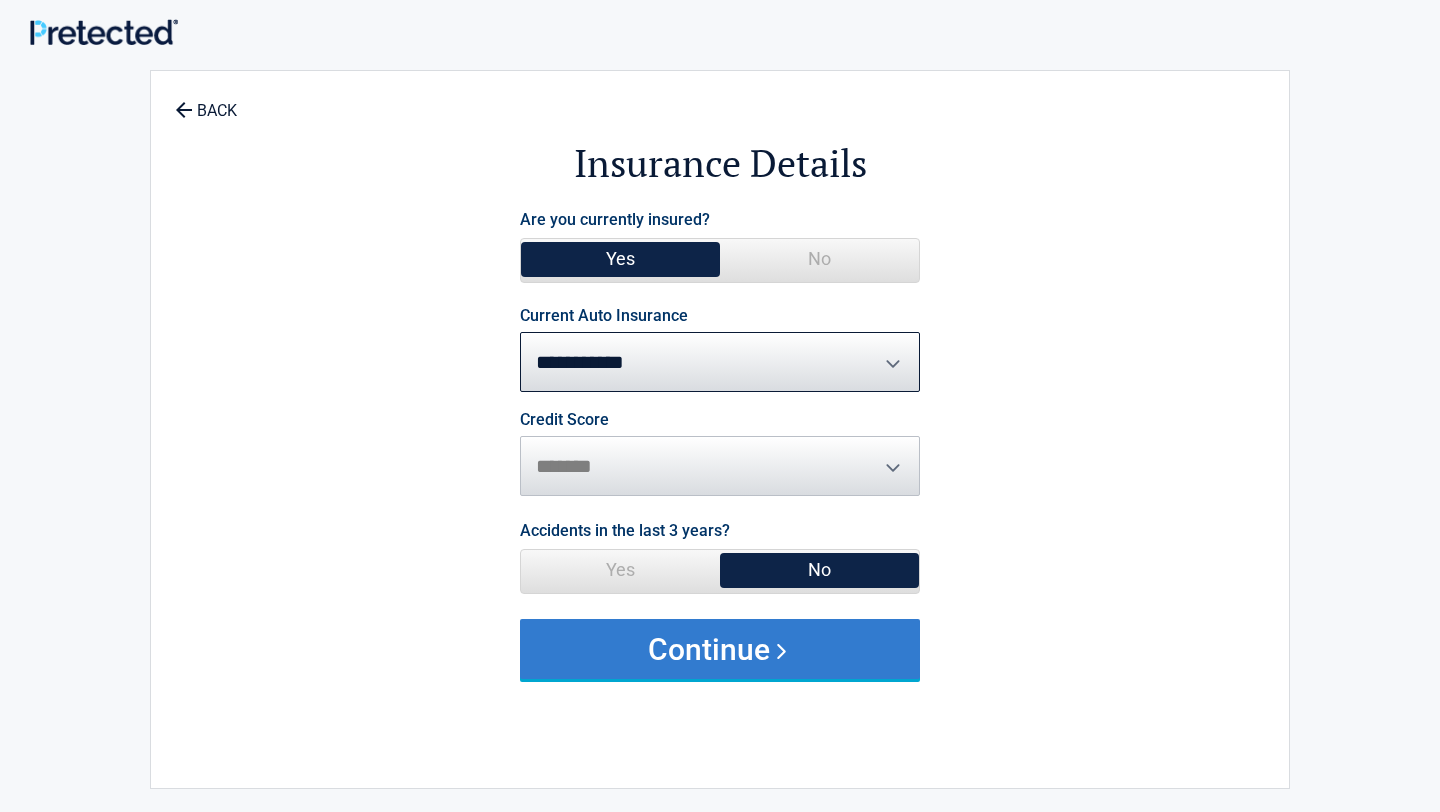 click on "Continue" at bounding box center (720, 649) 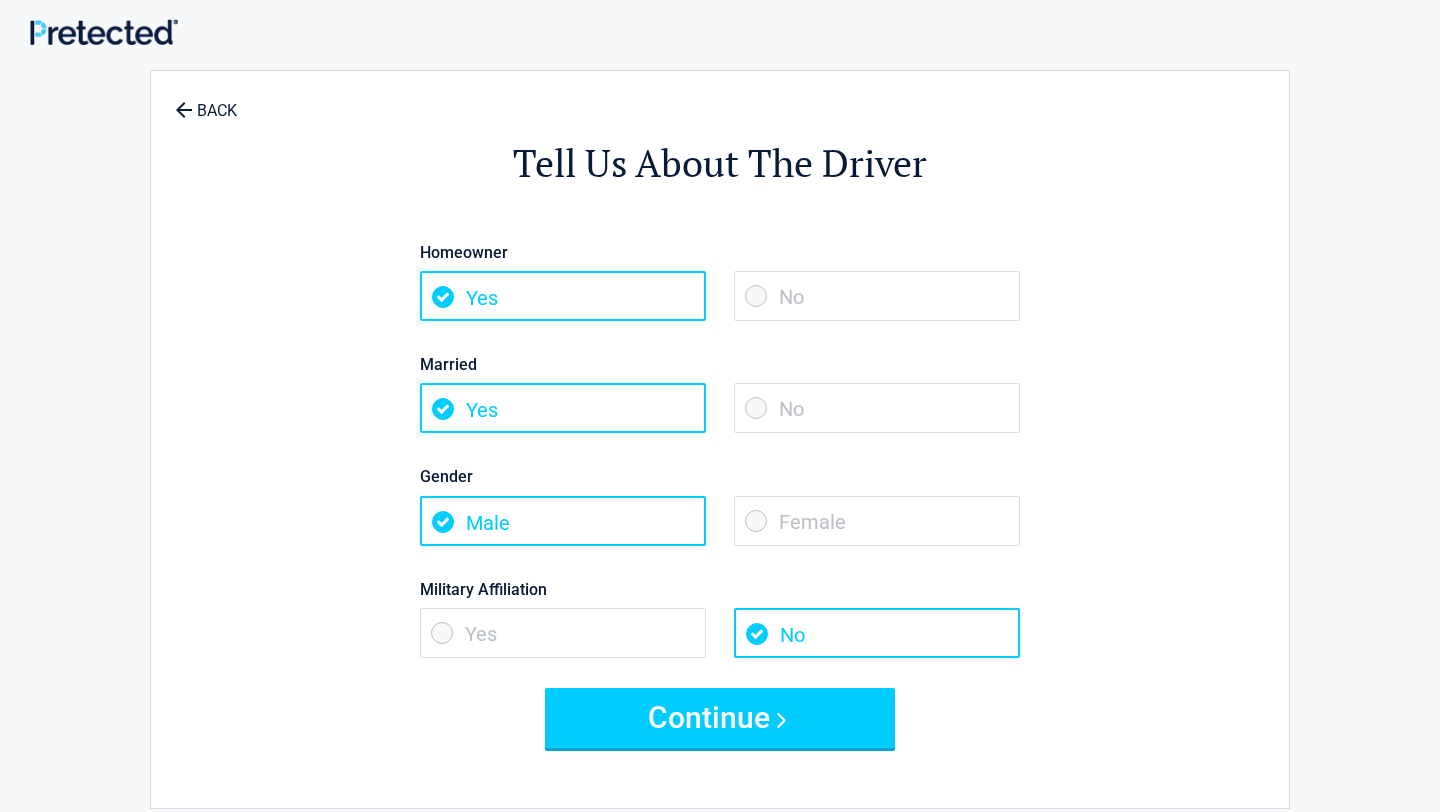 click on "No" at bounding box center (877, 296) 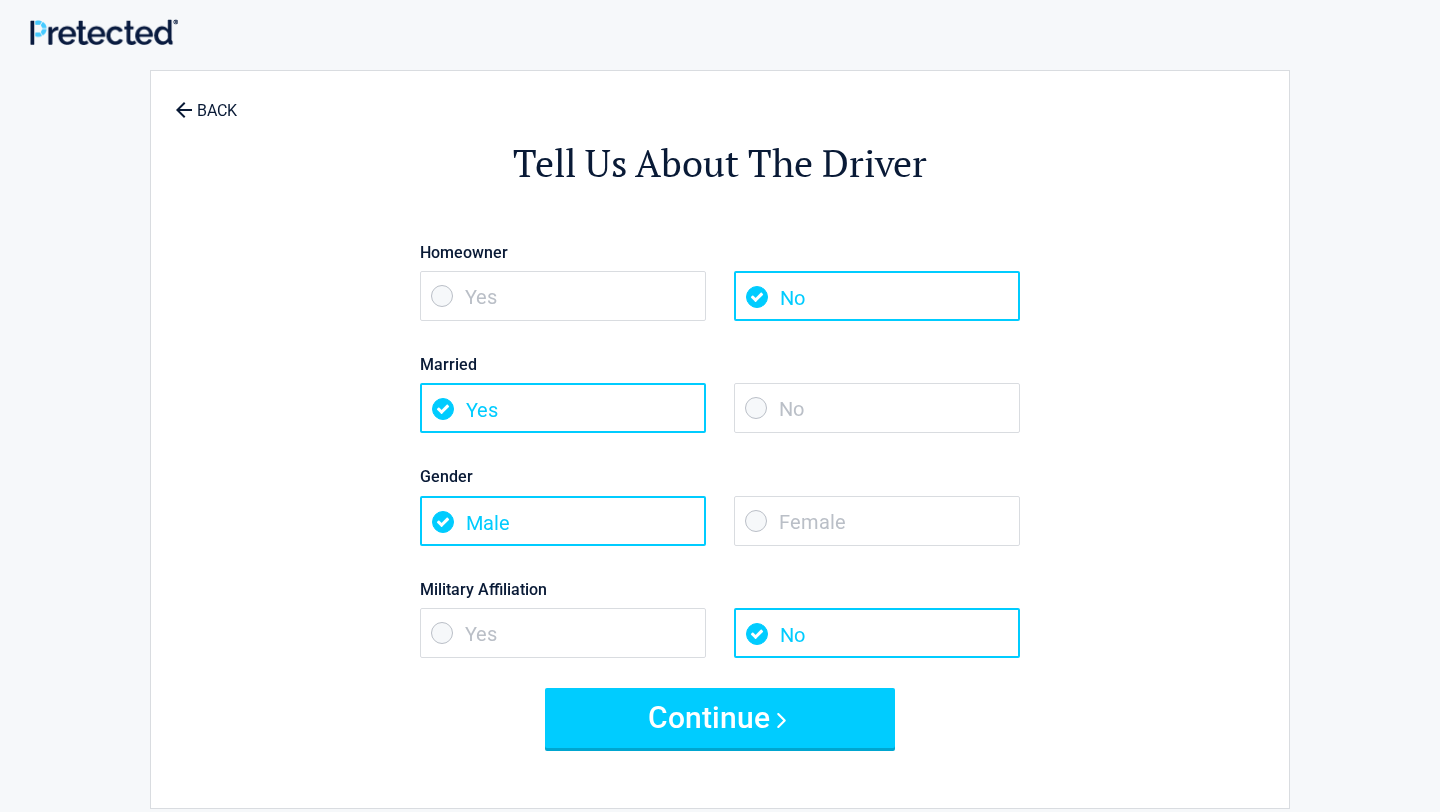 click on "No" at bounding box center [877, 408] 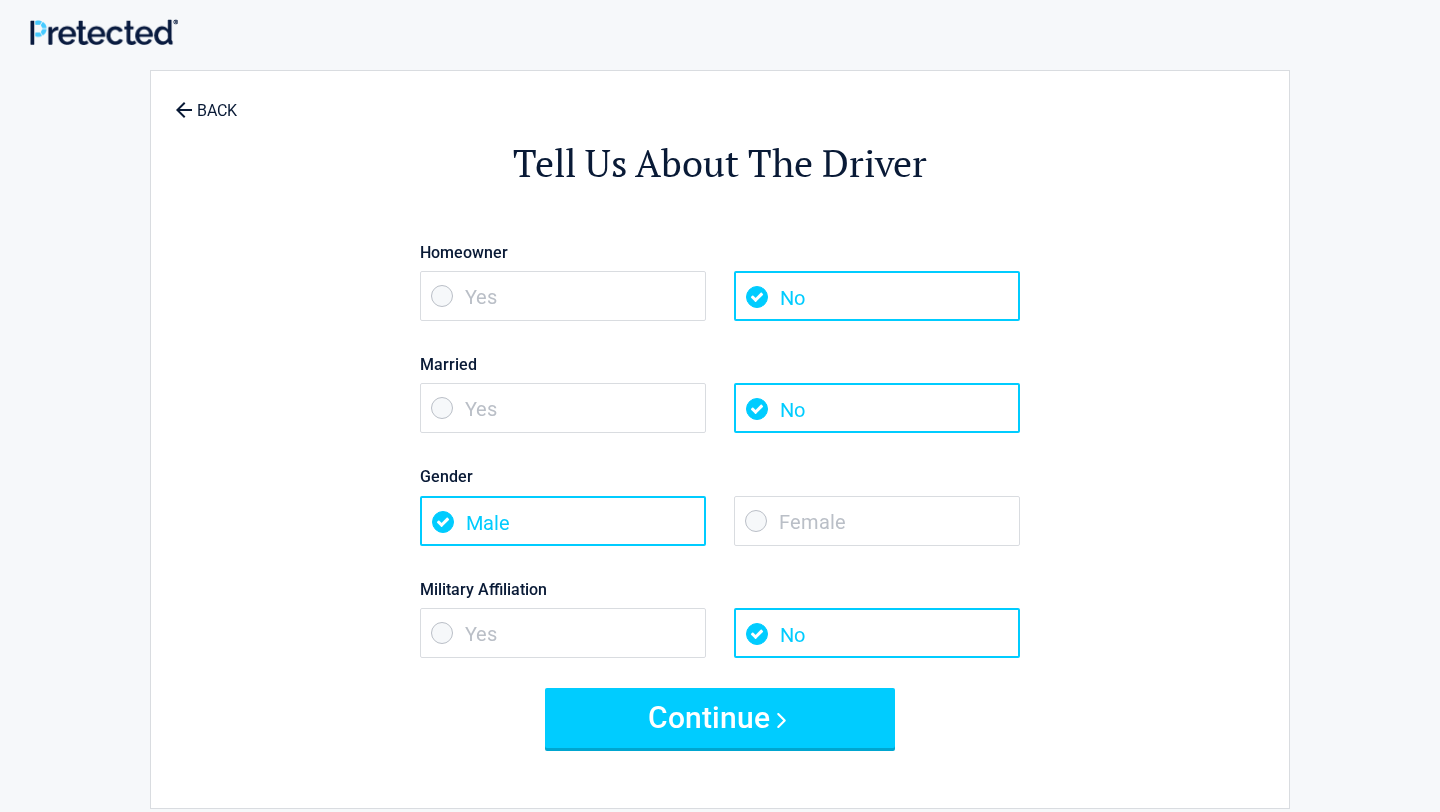 click on "Female" at bounding box center (877, 521) 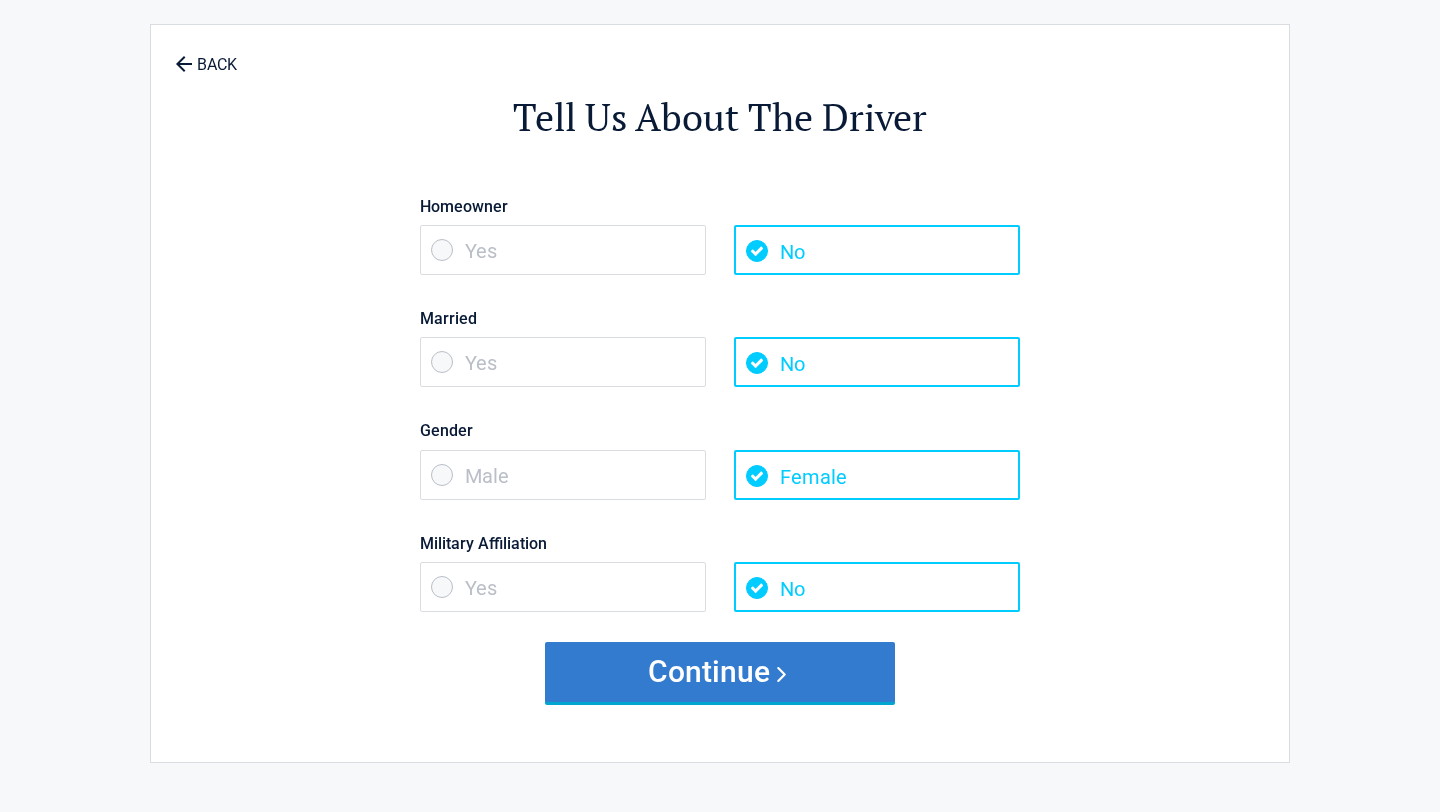 click on "Continue" at bounding box center (720, 672) 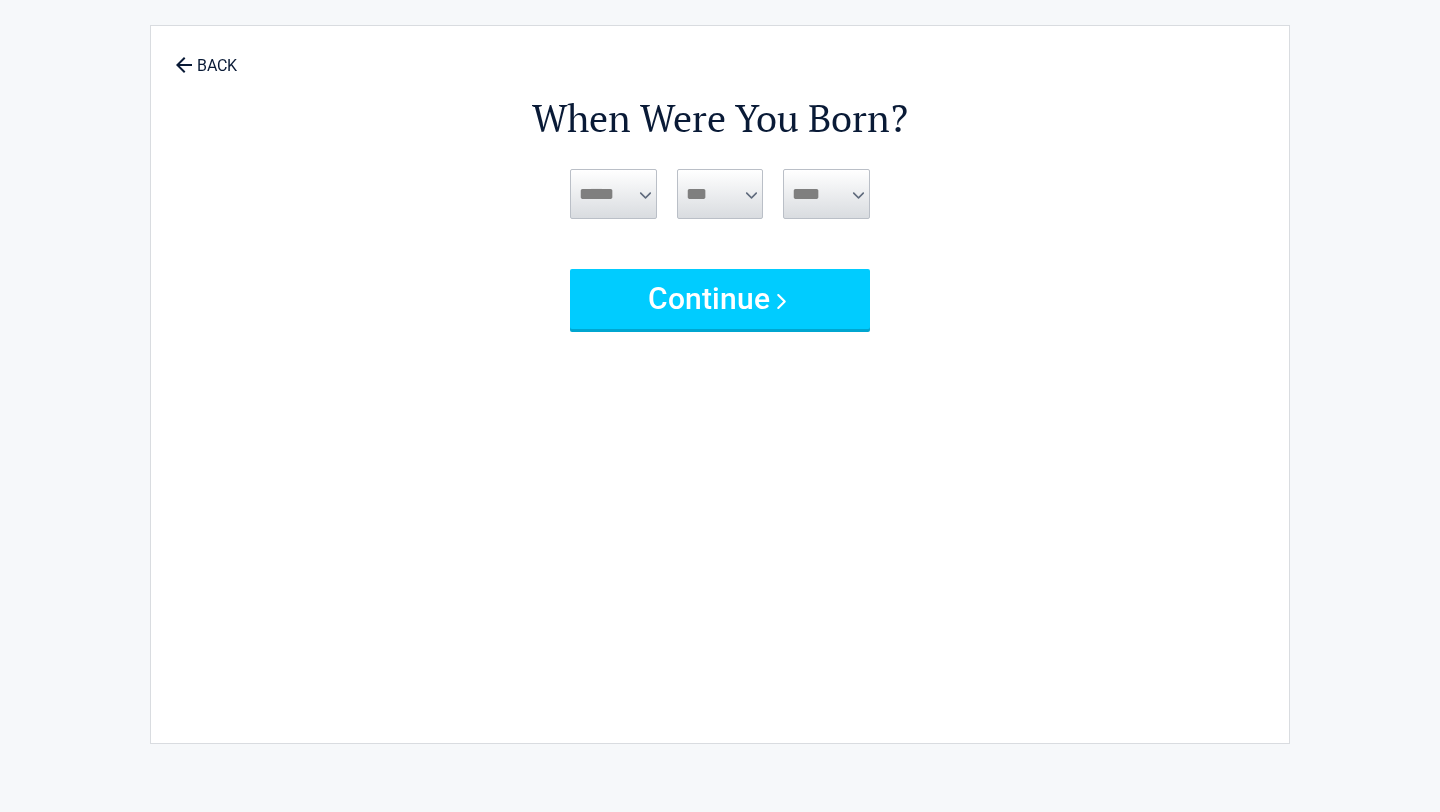 scroll, scrollTop: 0, scrollLeft: 0, axis: both 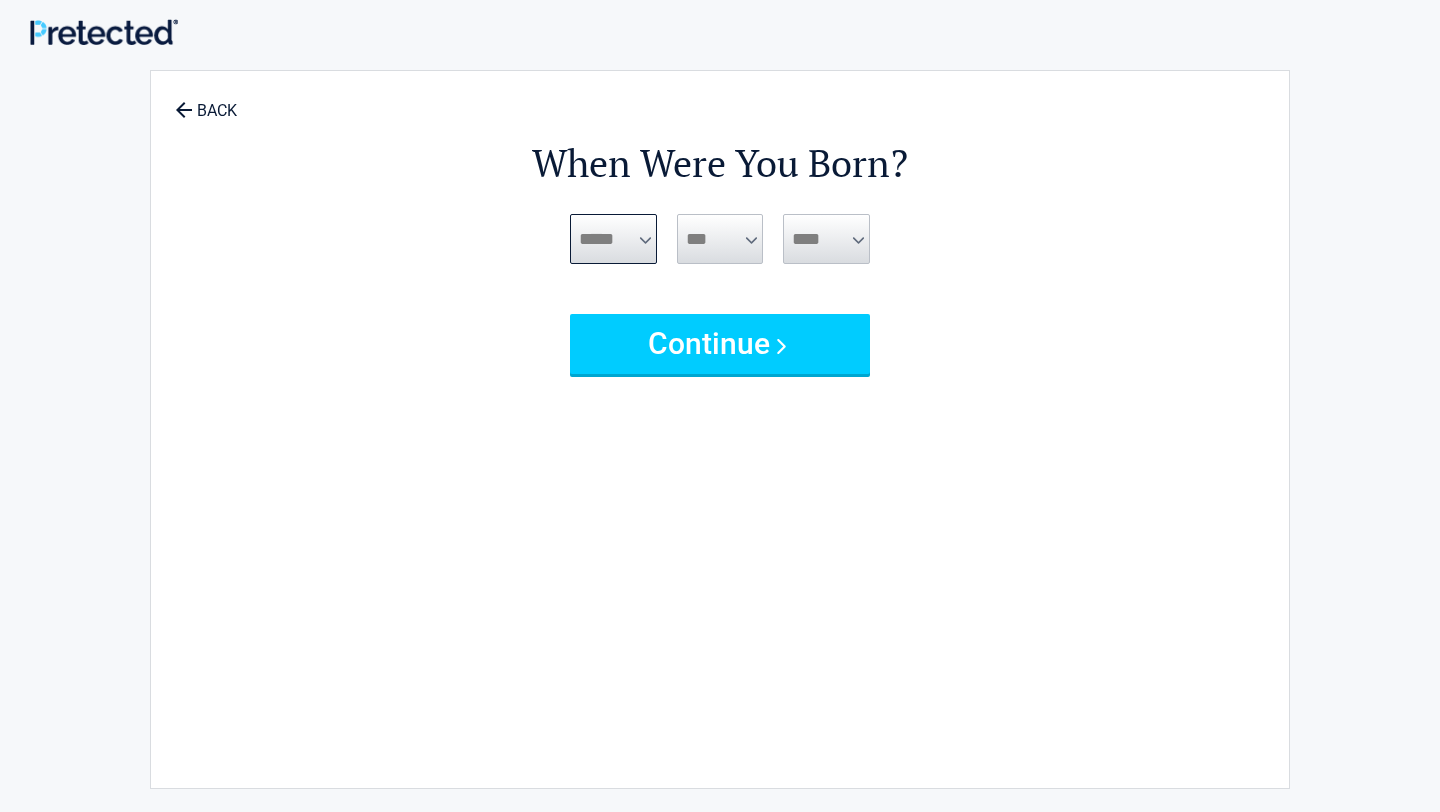 click on "*****
***
***
***
***
***
***
***
***
***
***
***
***" at bounding box center (613, 239) 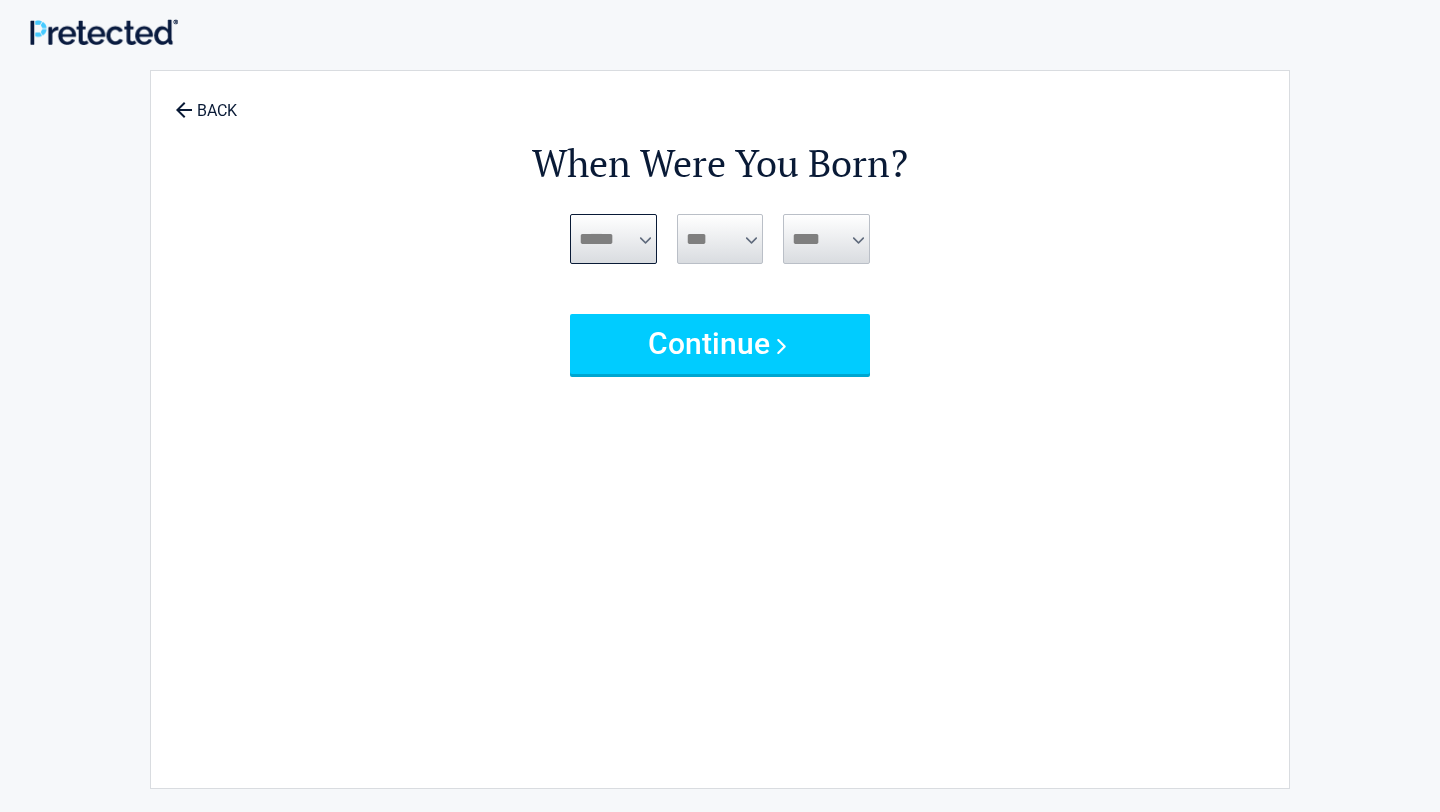 select on "*" 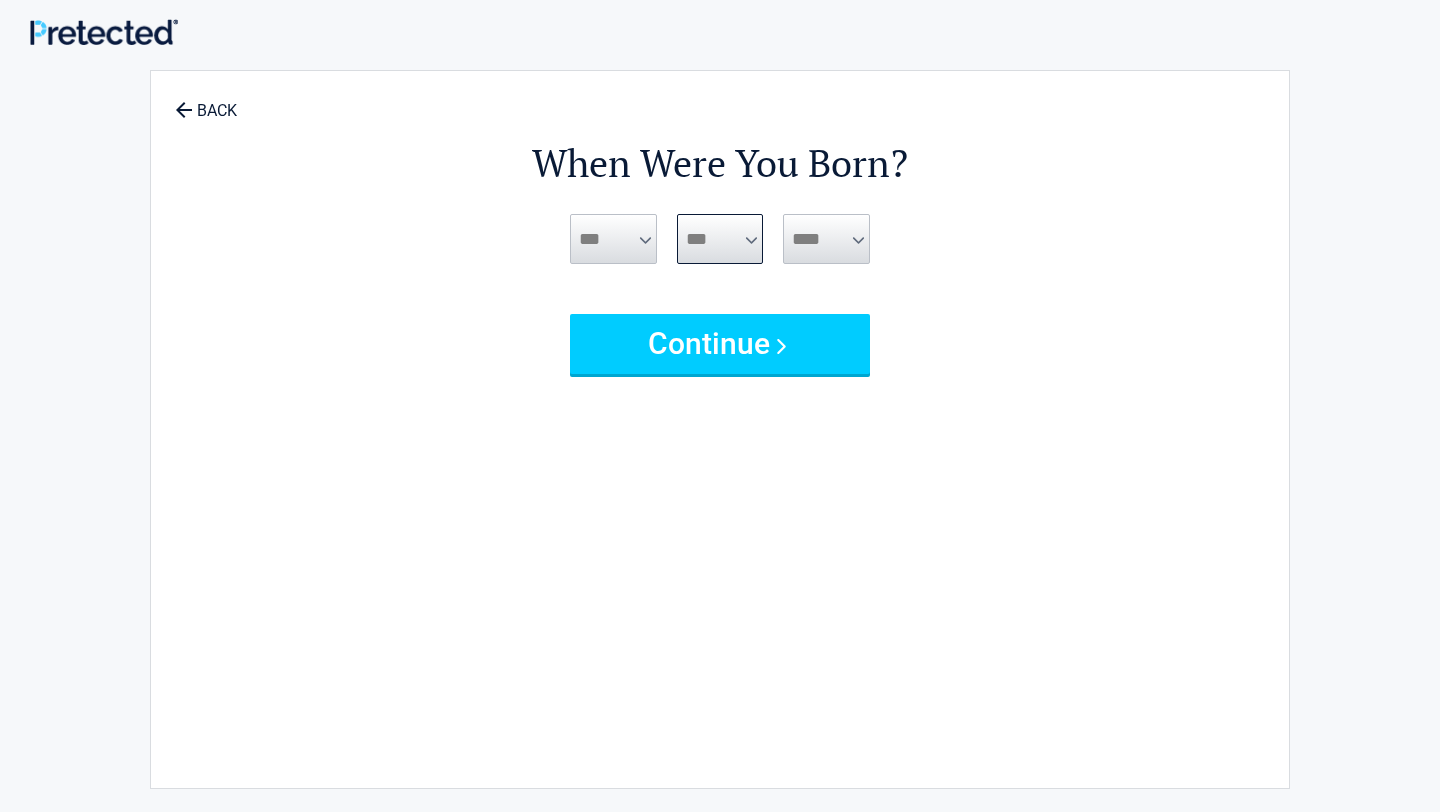 click on "***
*
*
*
*
*
*
*
*
*
**
**
**
**
**
**
**
**
**
**
**
**
**
**
**
**
**
**
**
**
**
**" at bounding box center (720, 239) 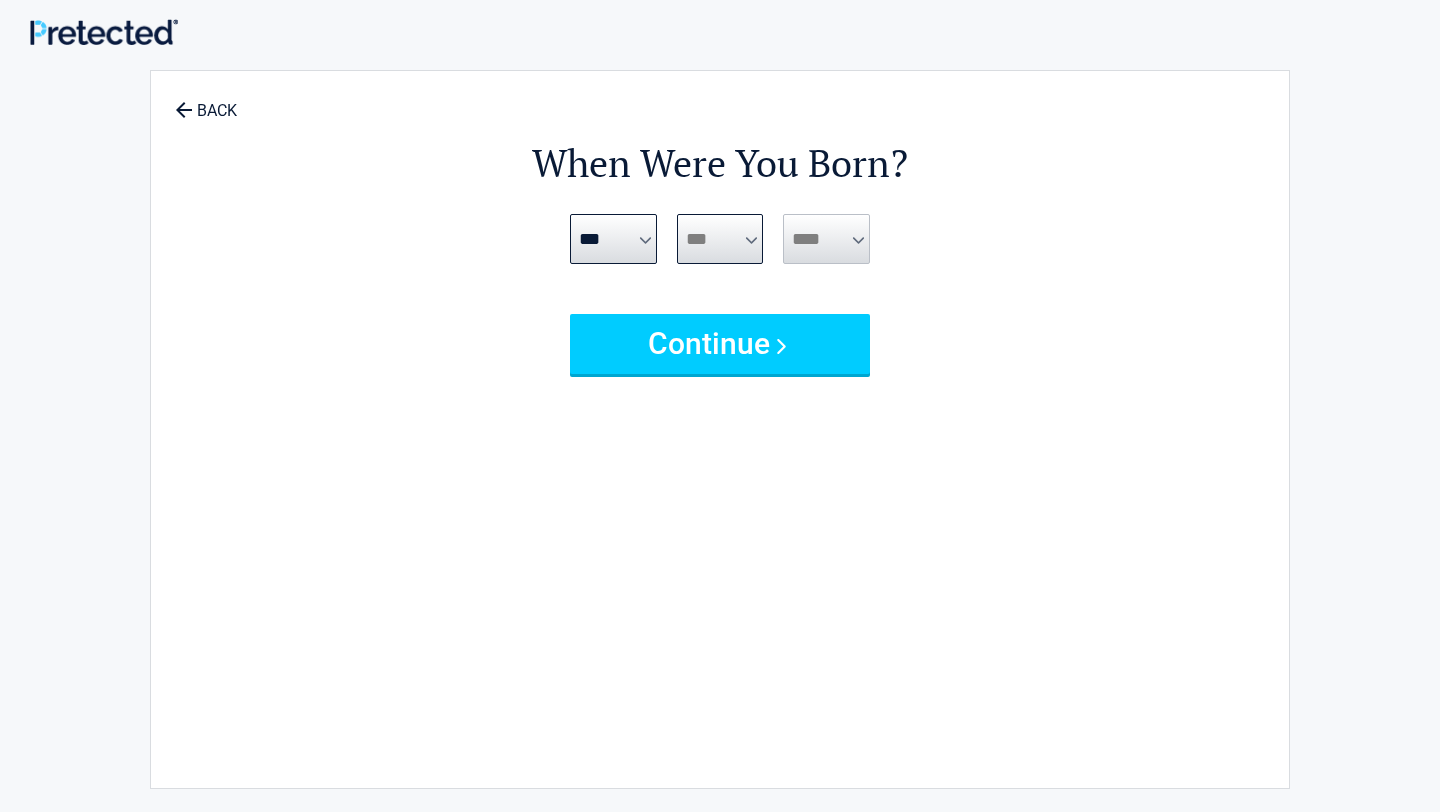 select on "*" 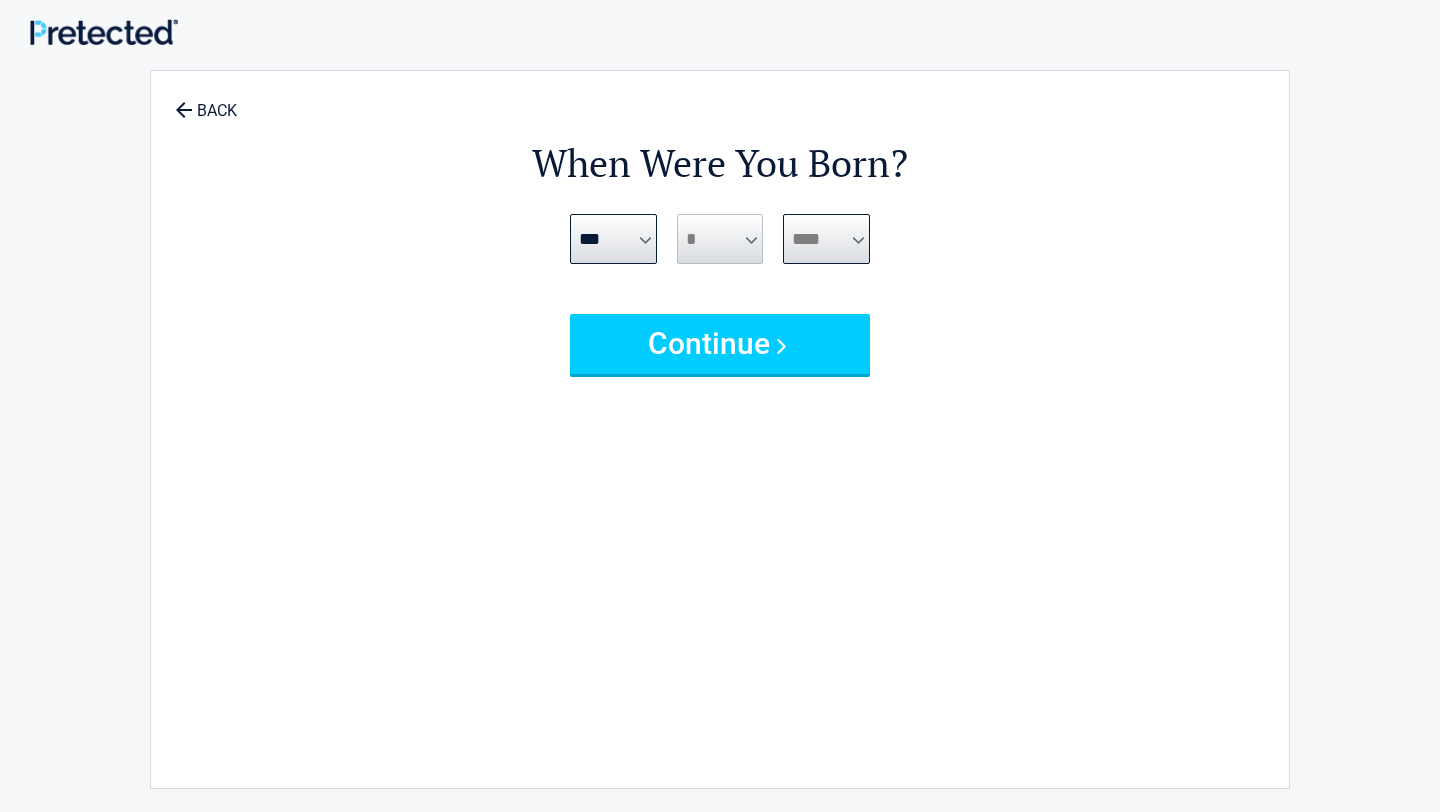 click on "****
****
****
****
****
****
****
****
****
****
****
****
****
****
****
****
****
****
****
****
****
****
****
****
****
****
****
****
****
****
****
****
****
****
****
****
****
****
****
****
****
****
****
****
****
****
****
****
****
****
****
****
****
****
****
****
****
****
****
****
****
****
****
****" at bounding box center [826, 239] 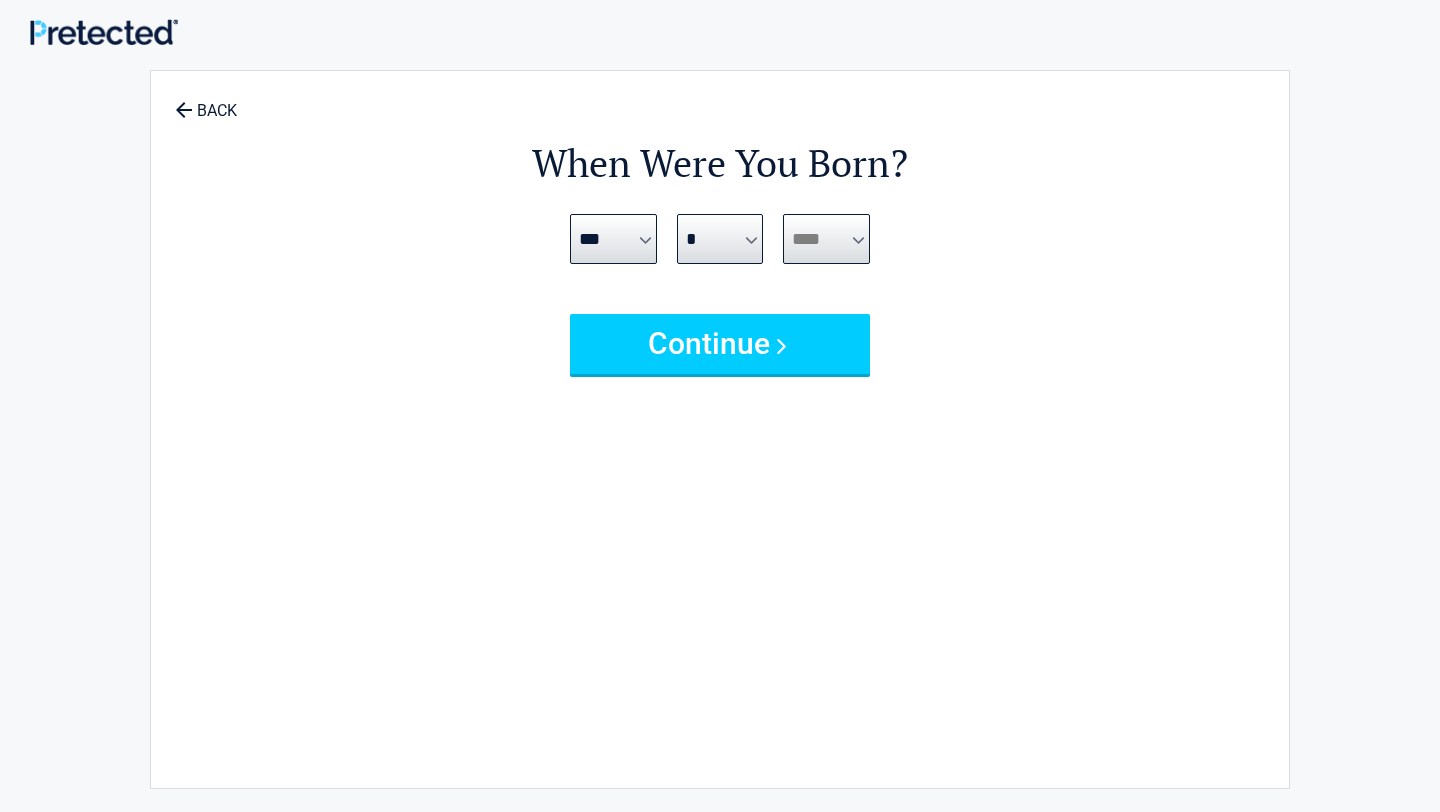 select on "****" 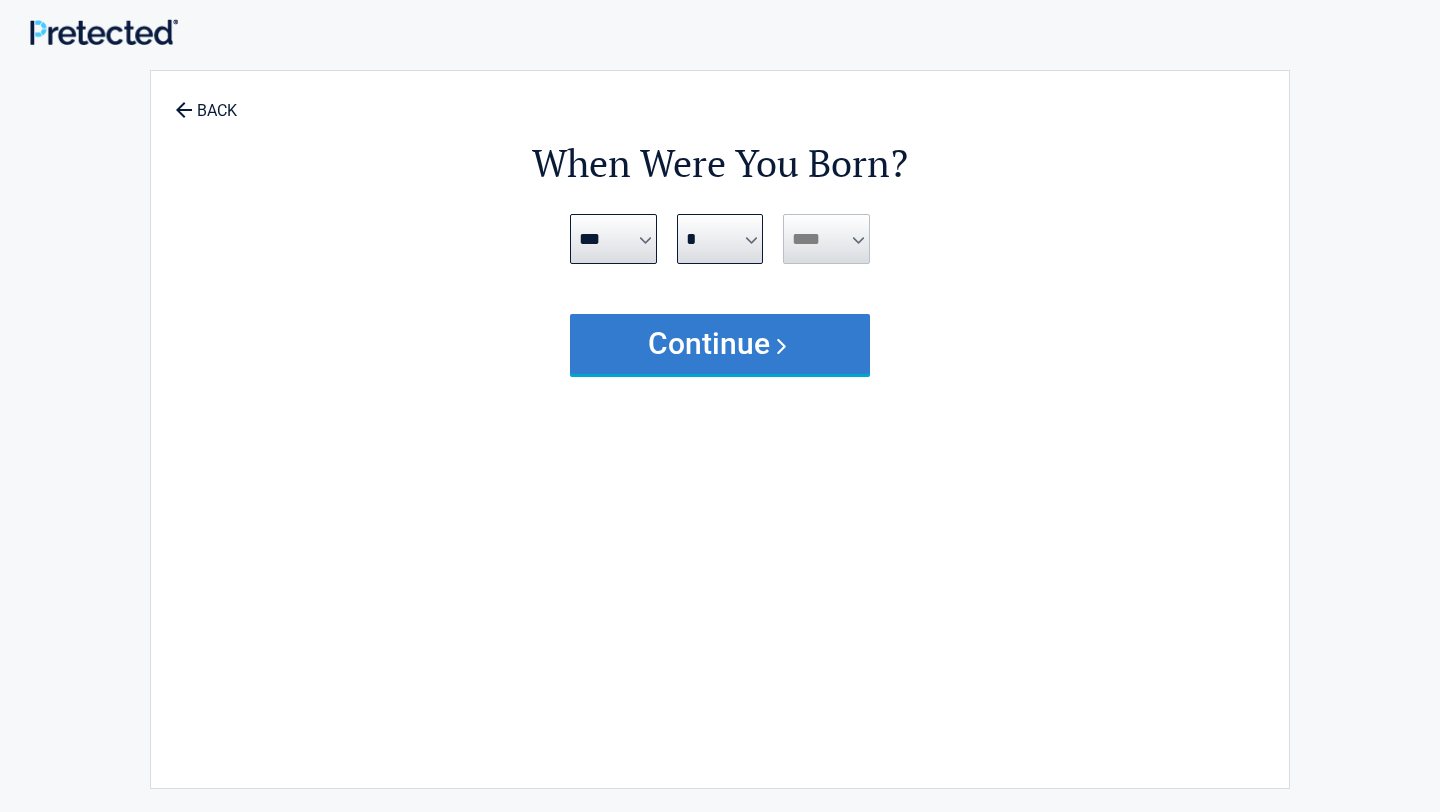 click on "Continue" at bounding box center [720, 344] 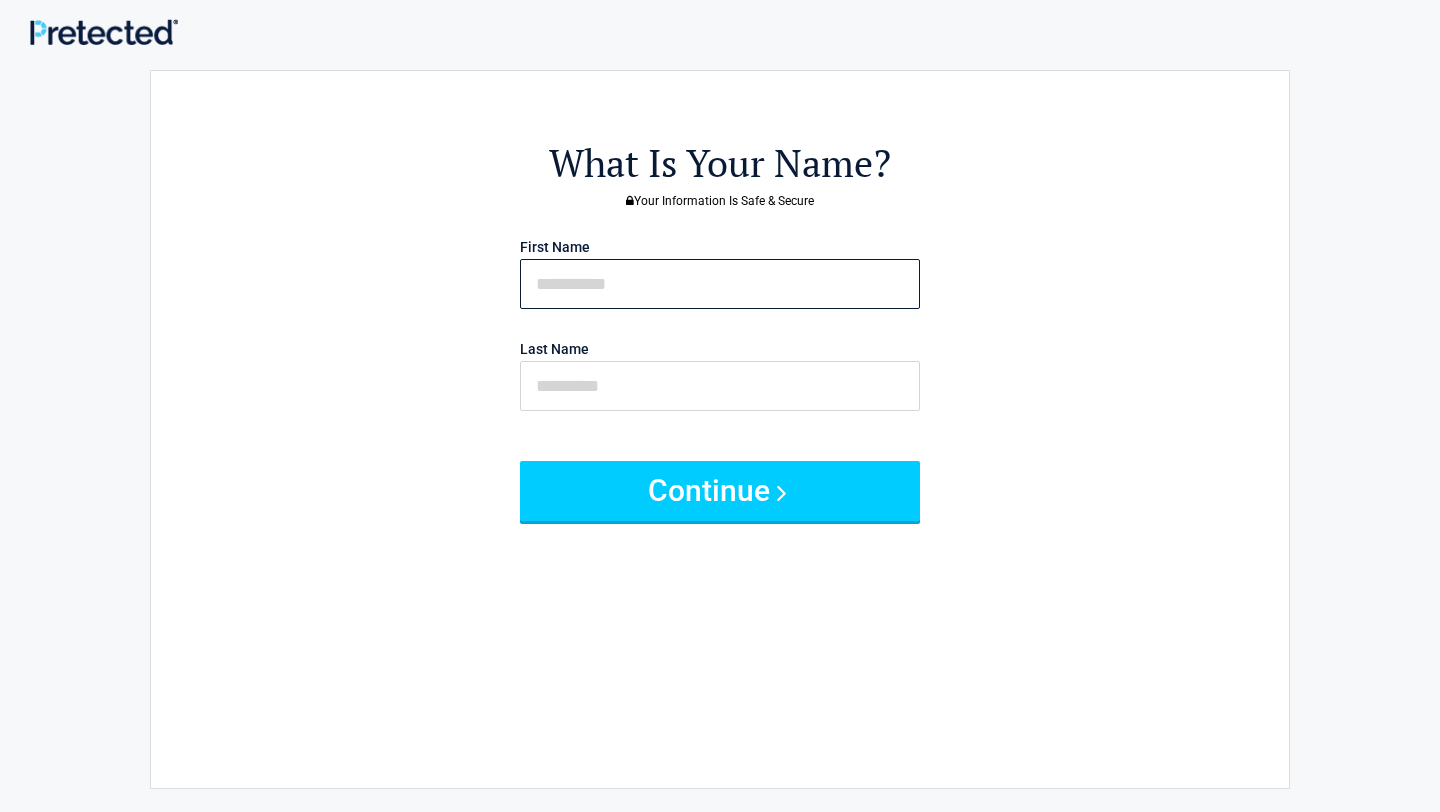 click at bounding box center [720, 284] 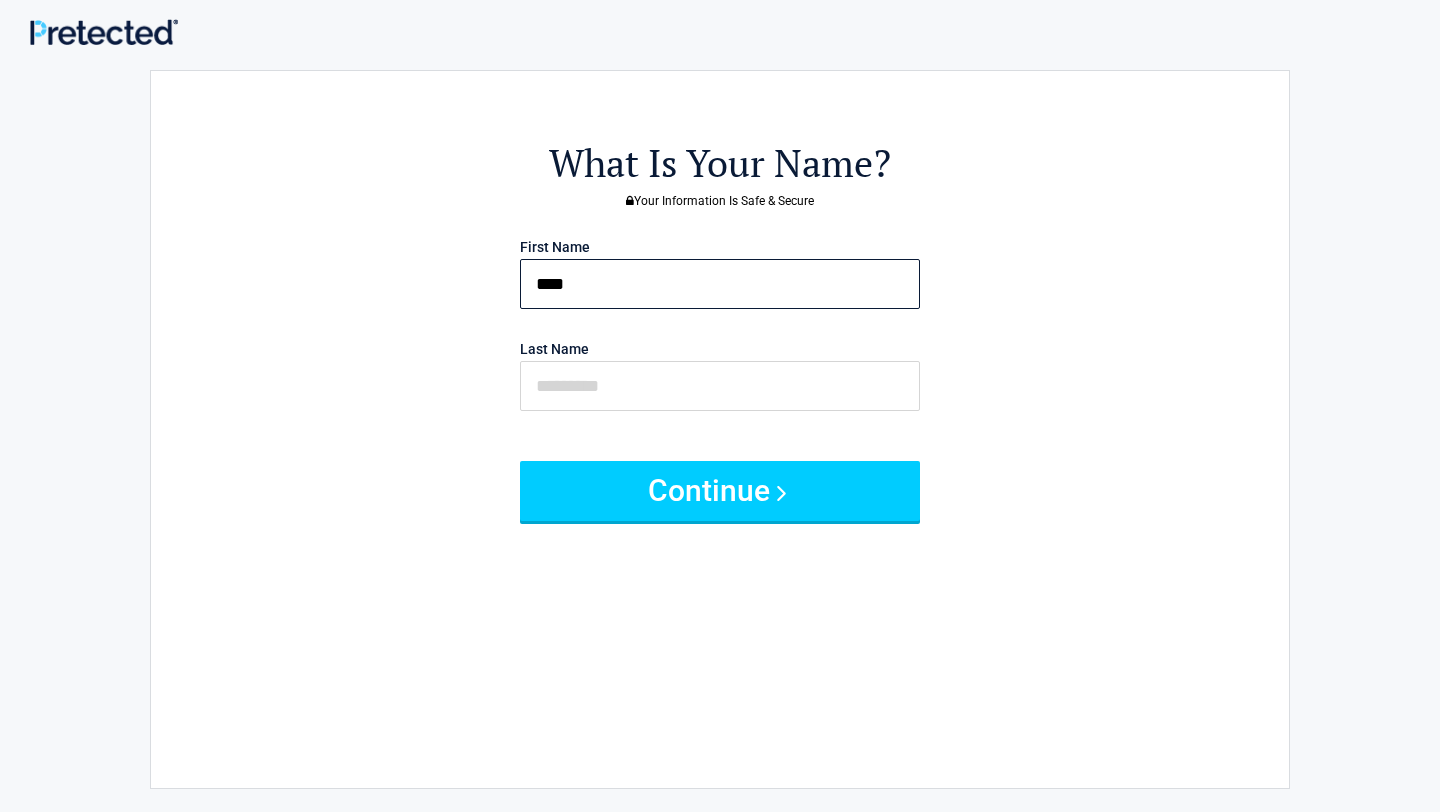 type on "****" 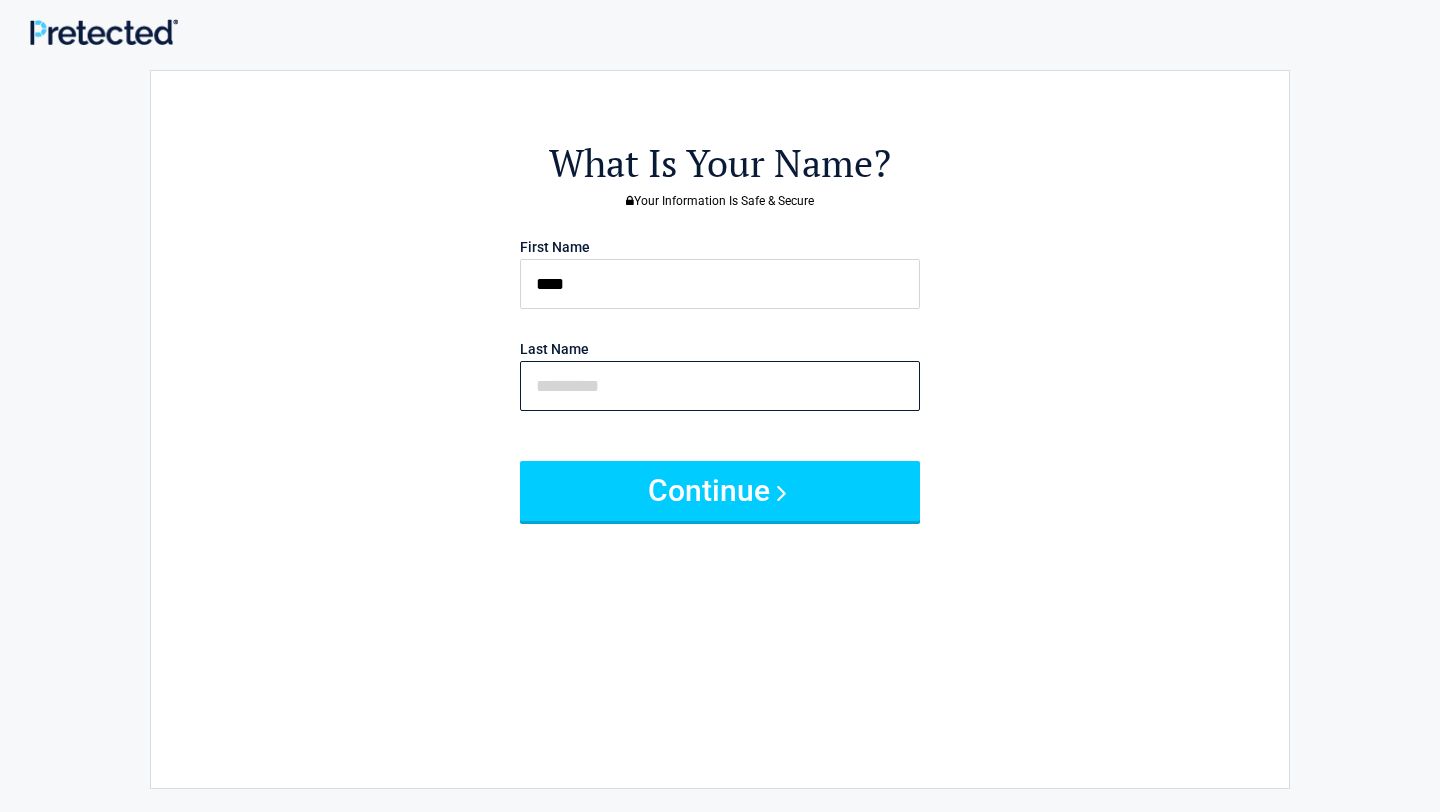 click at bounding box center [720, 386] 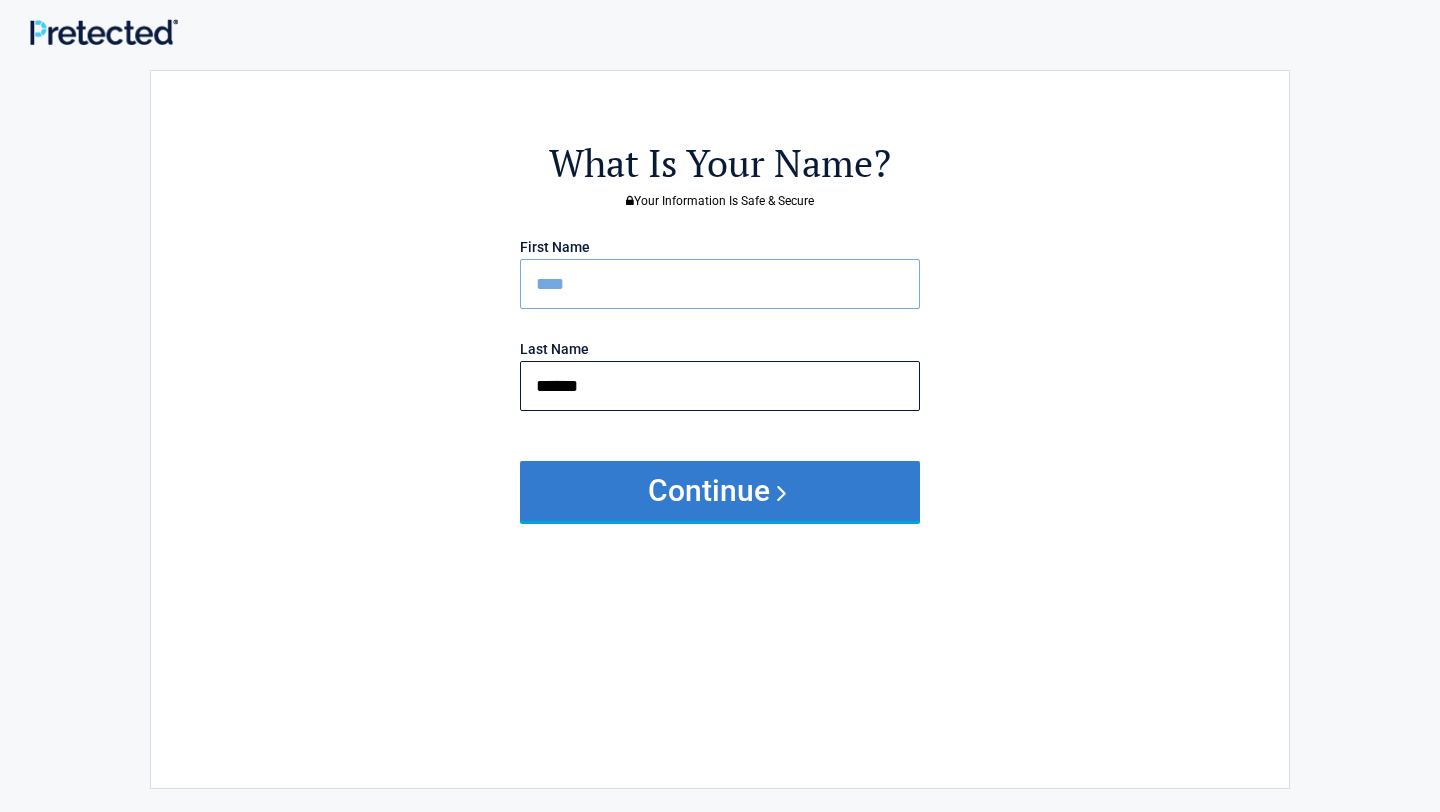 type on "******" 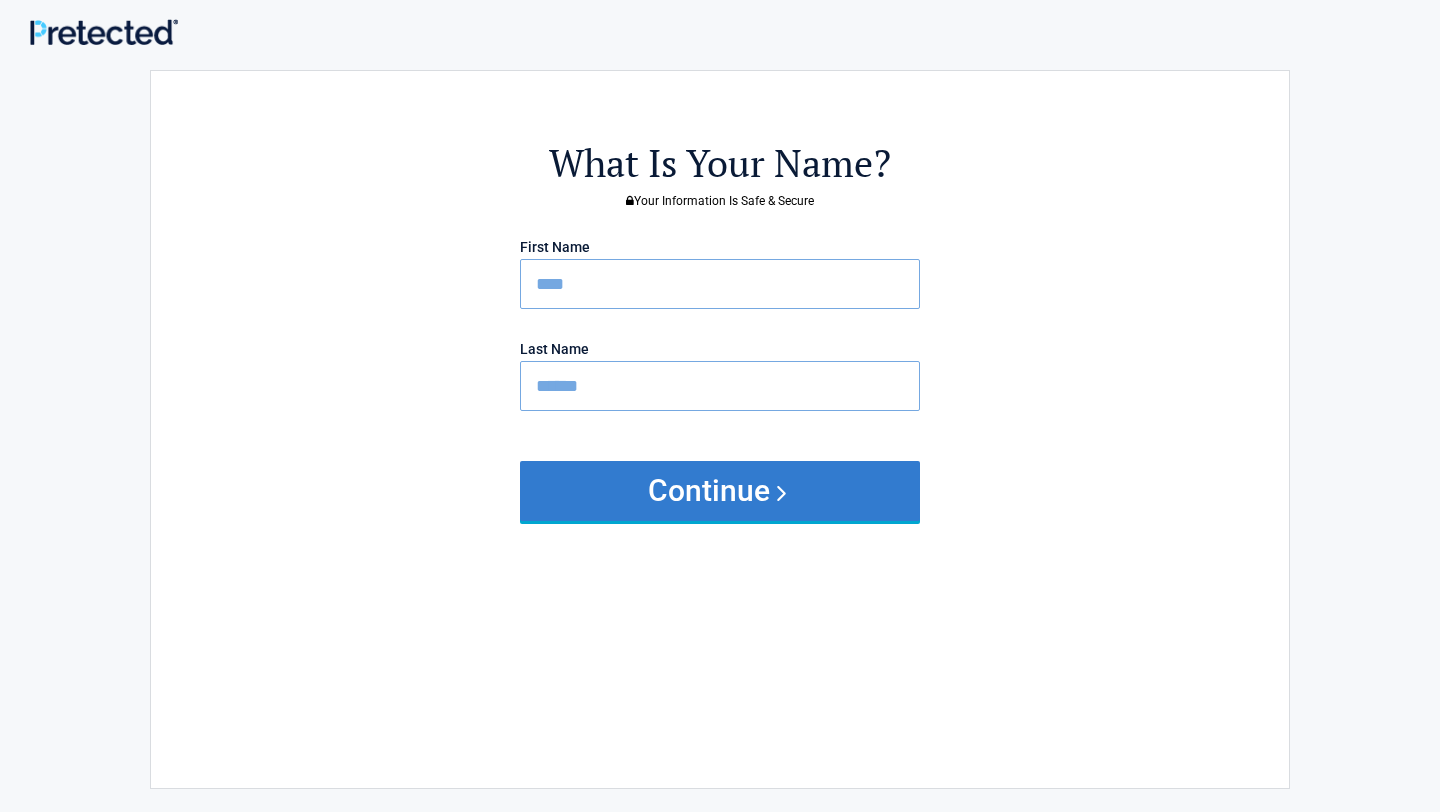 click on "Continue" at bounding box center [720, 491] 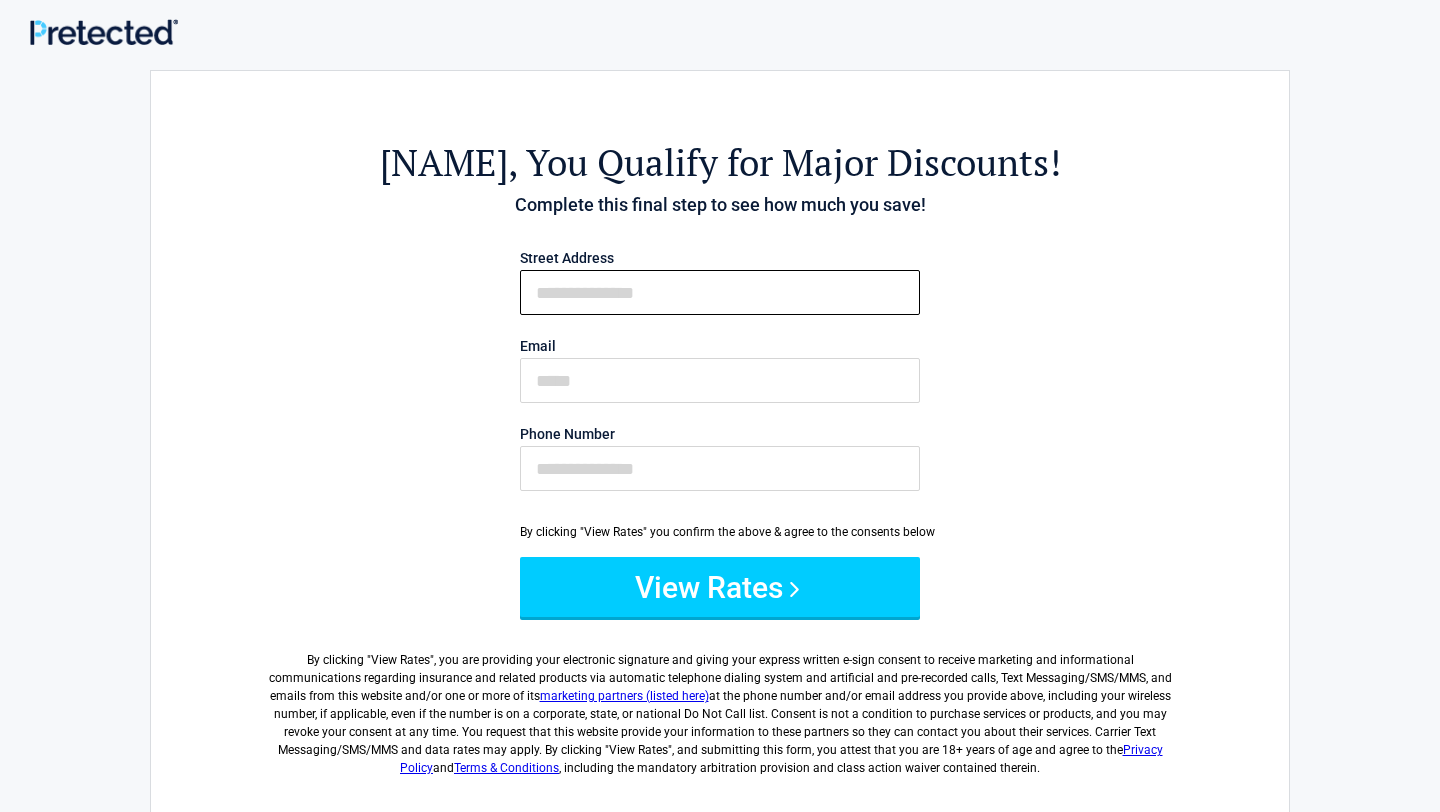 click on "First Name" at bounding box center [720, 292] 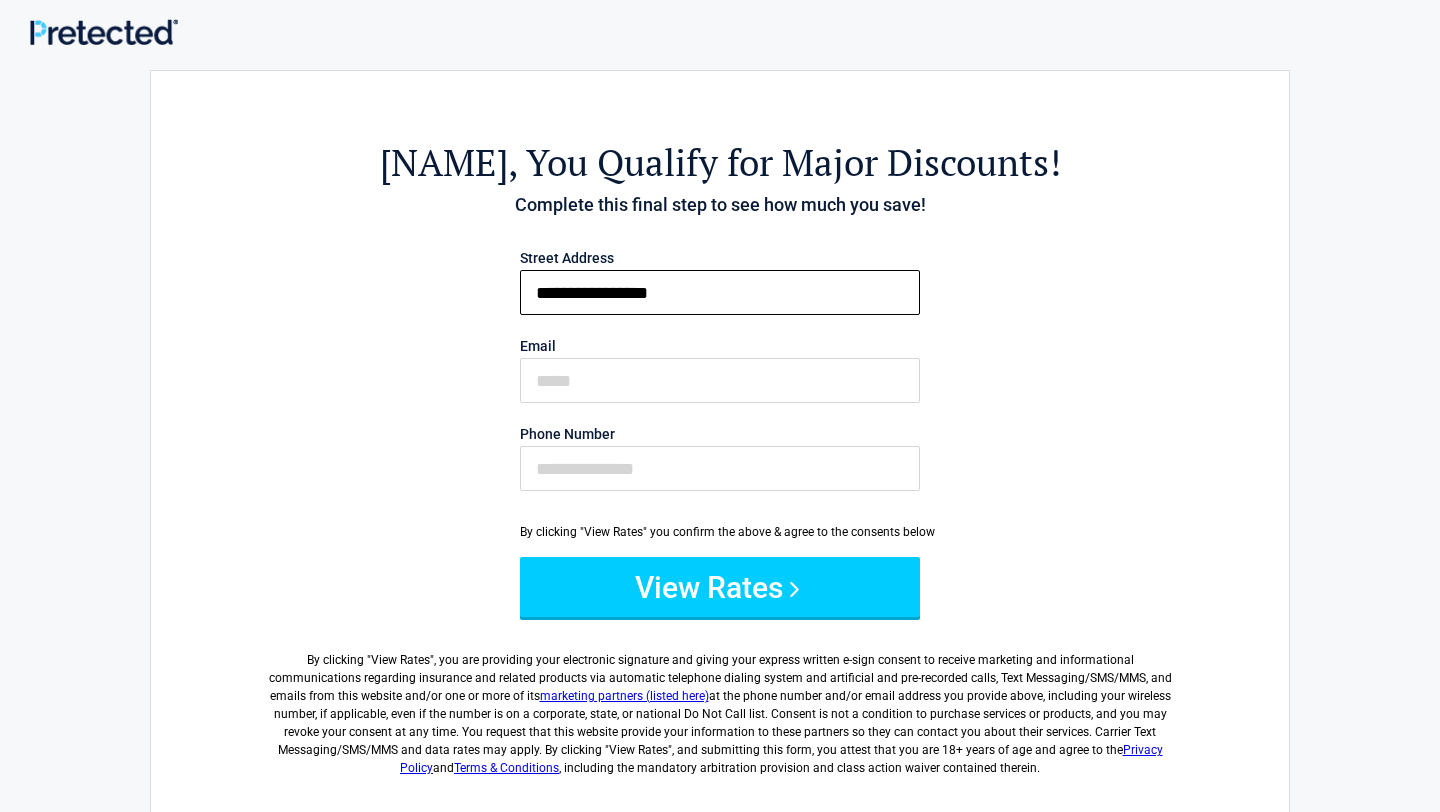 type on "**********" 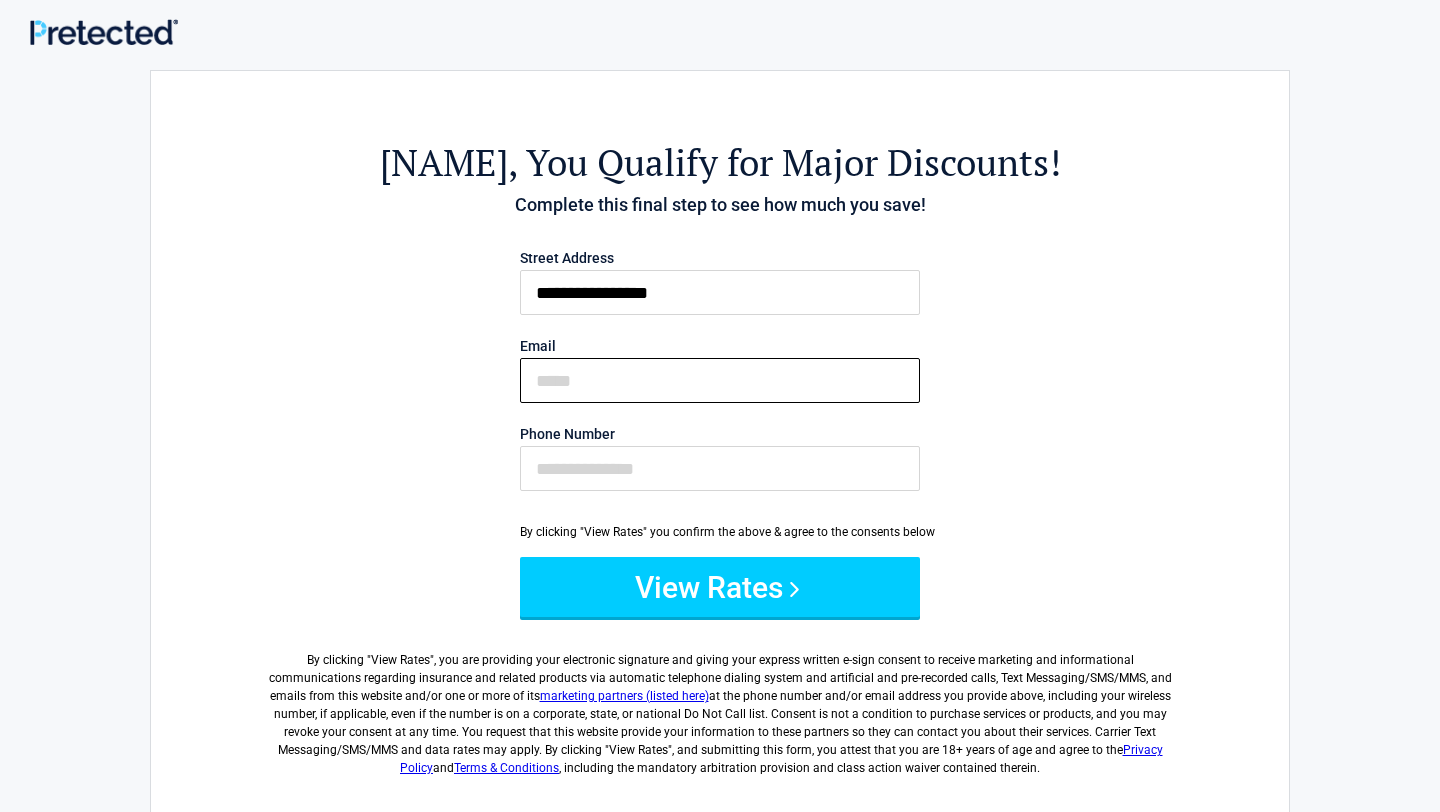 click on "Email" at bounding box center [720, 380] 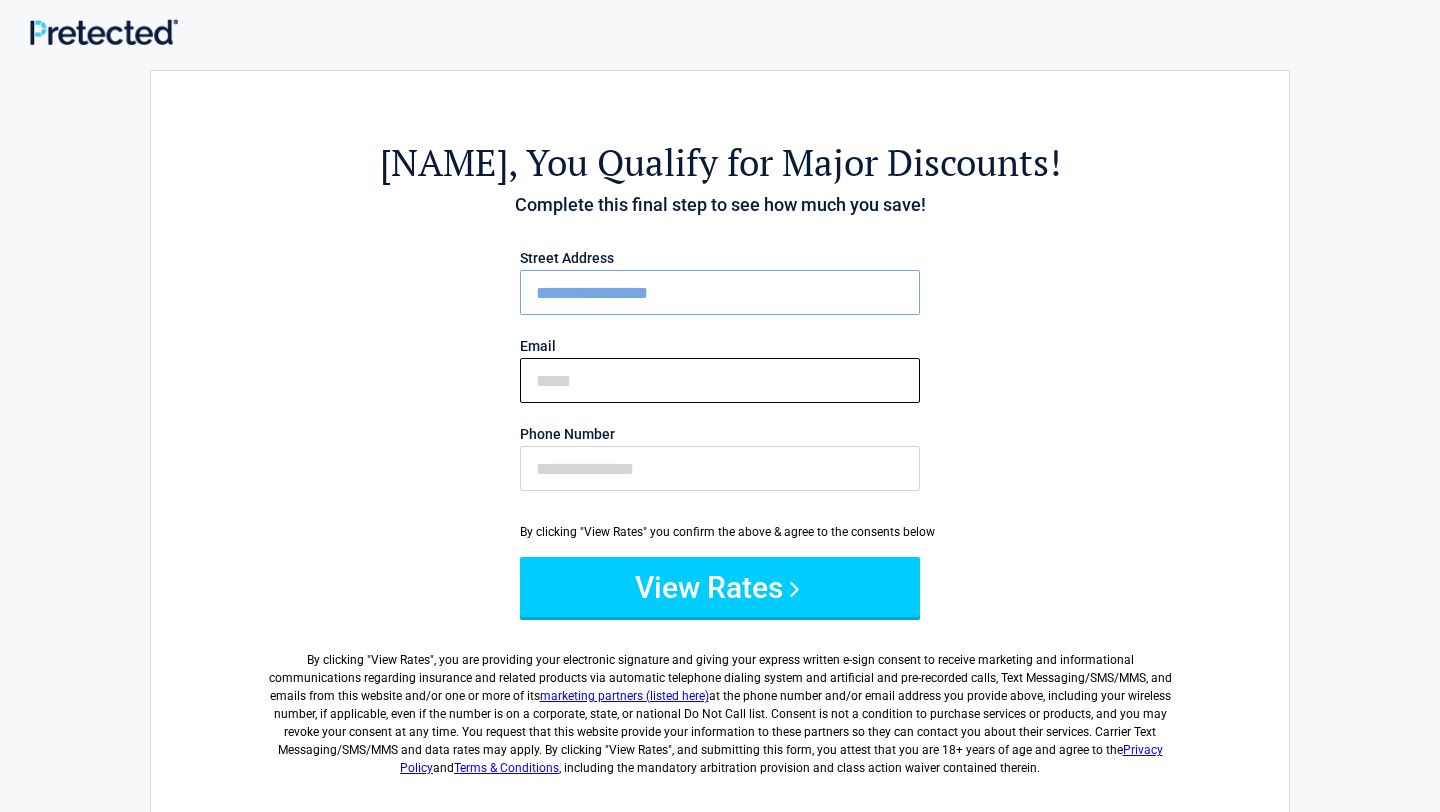 type on "**********" 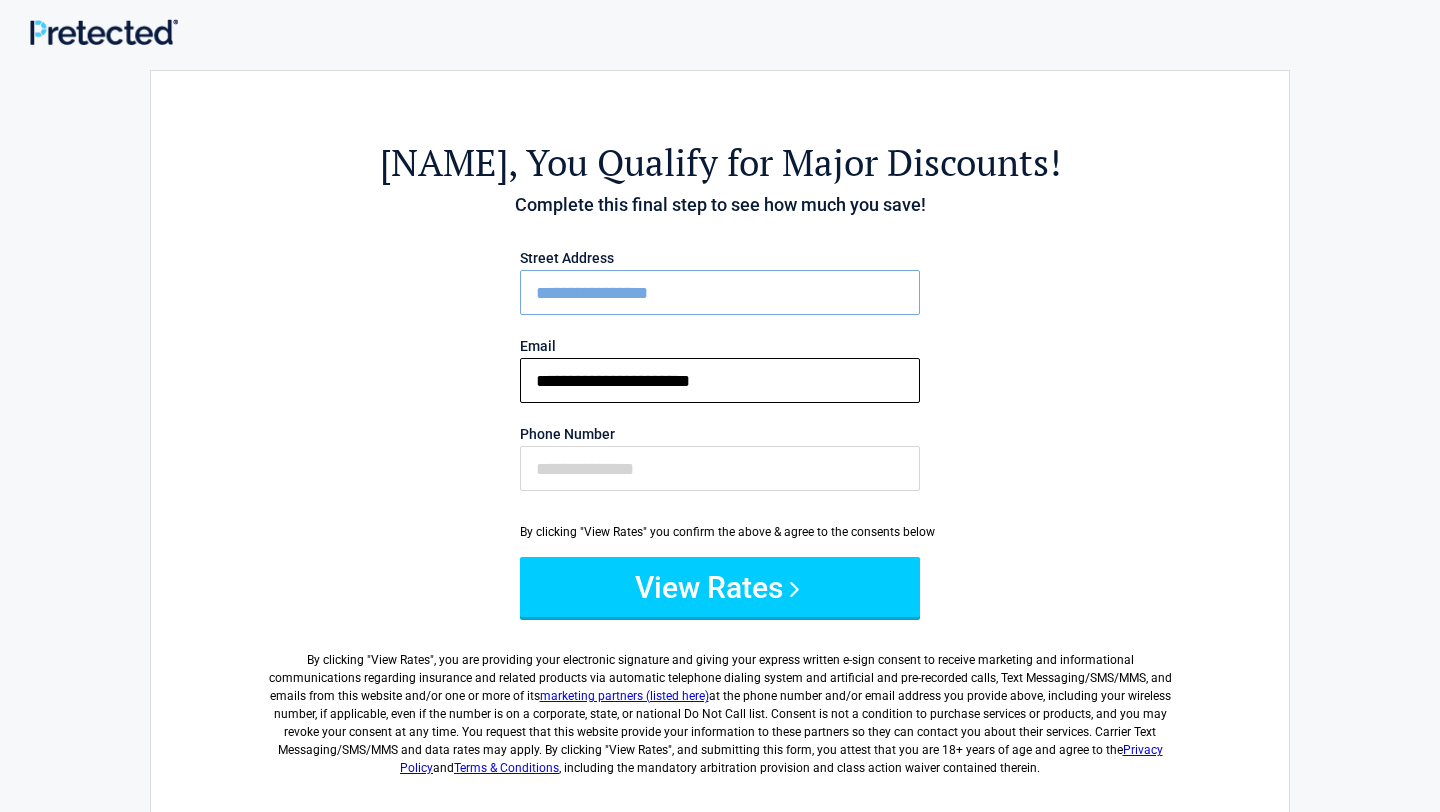 click on "**********" at bounding box center [720, 380] 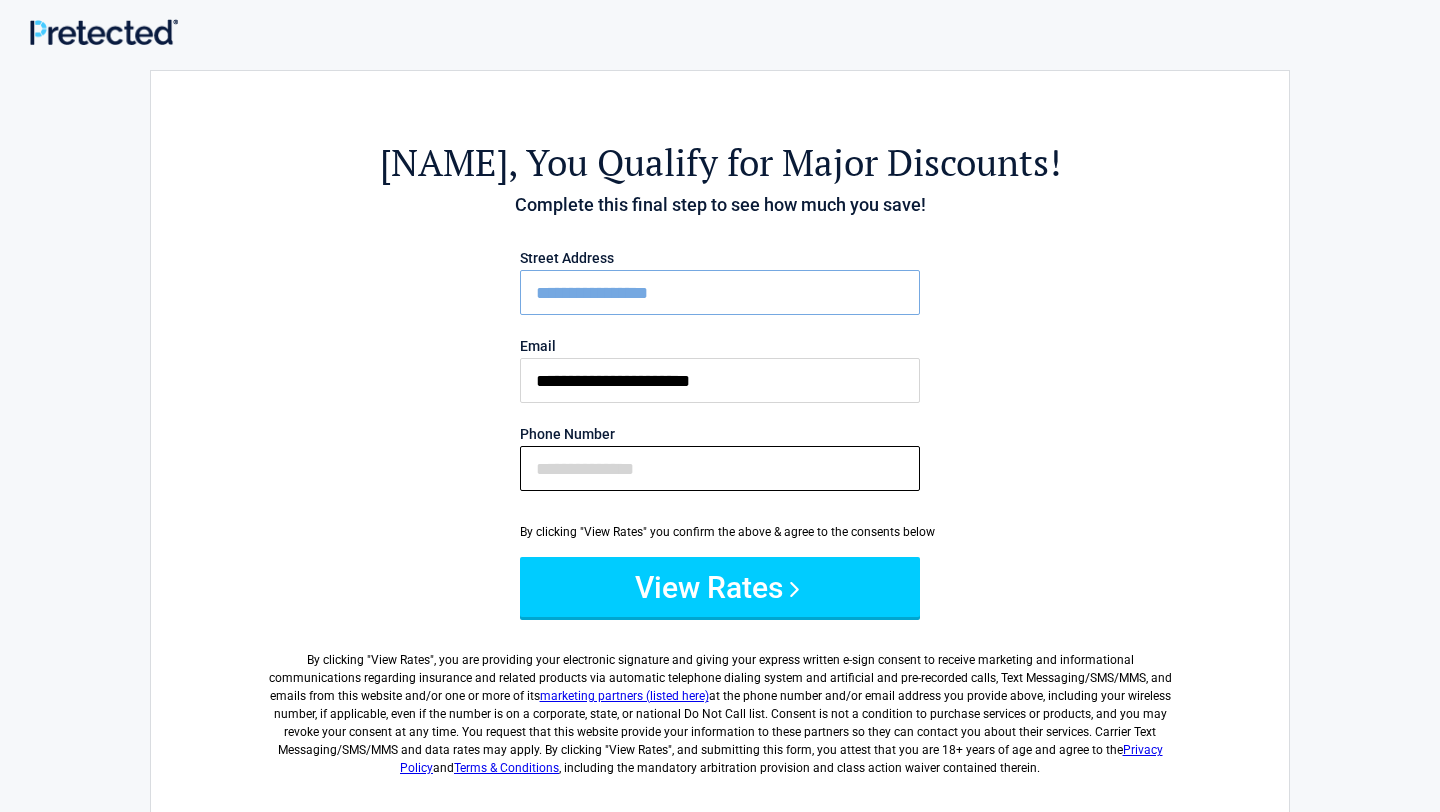 click on "Phone Number" at bounding box center (720, 468) 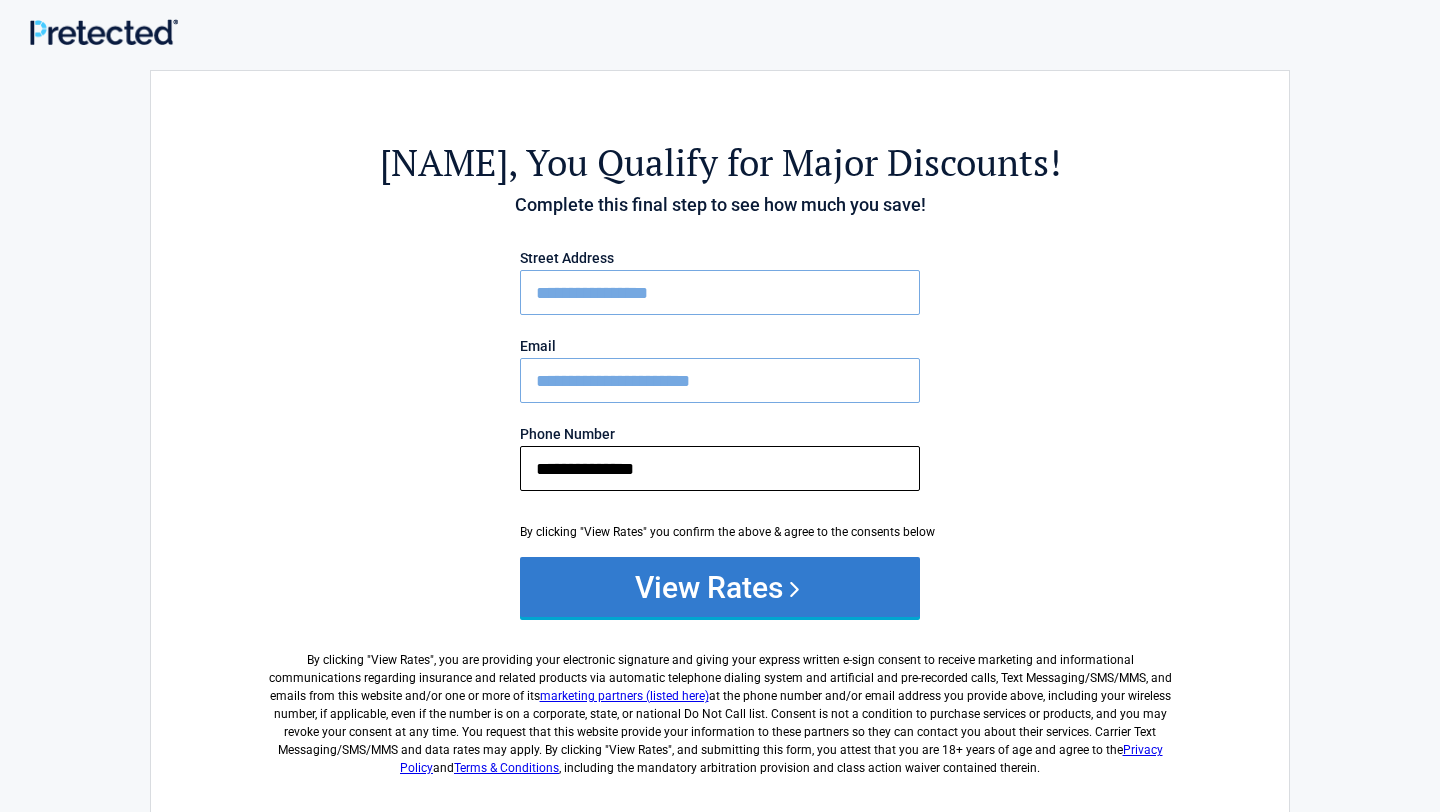 type on "**********" 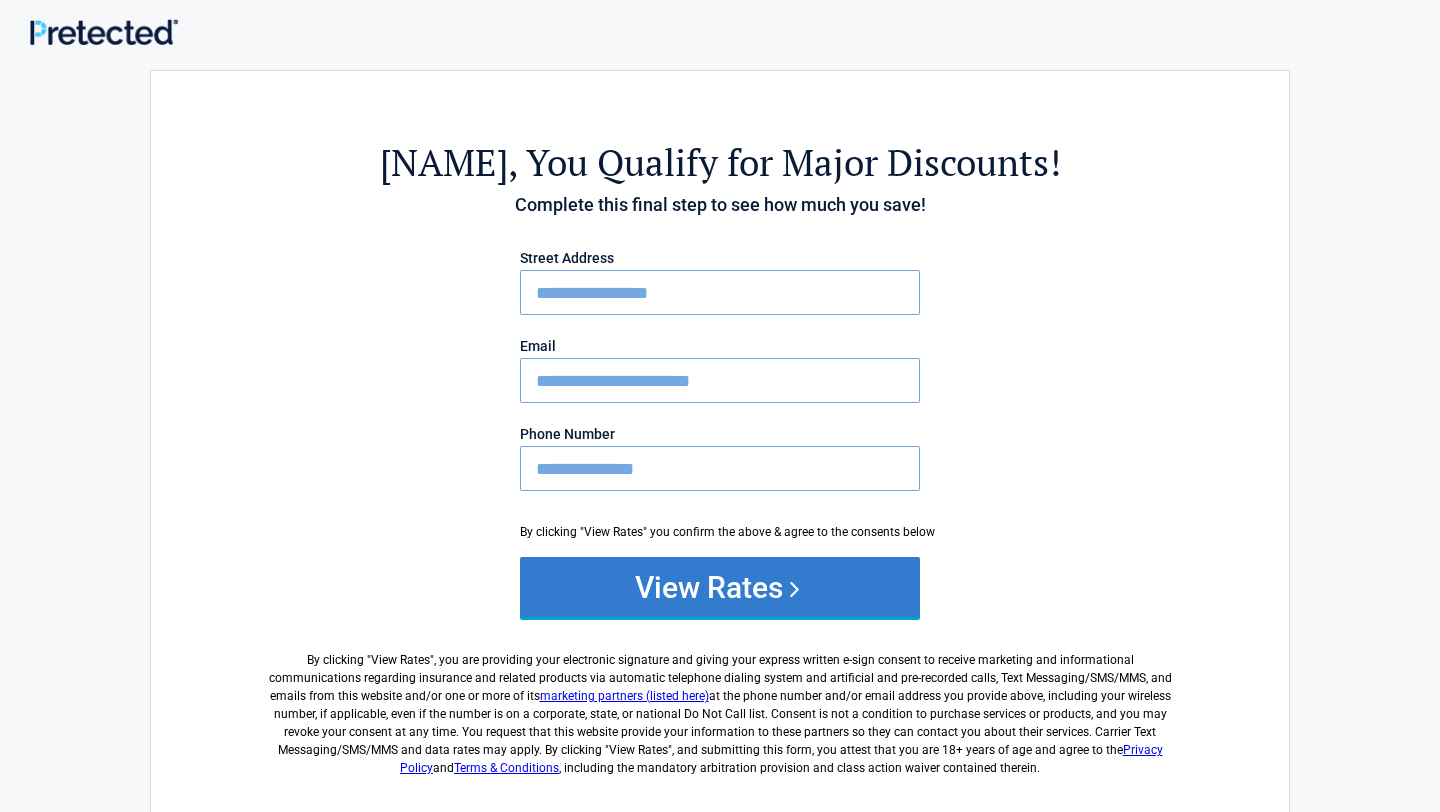 click on "View Rates" at bounding box center [720, 587] 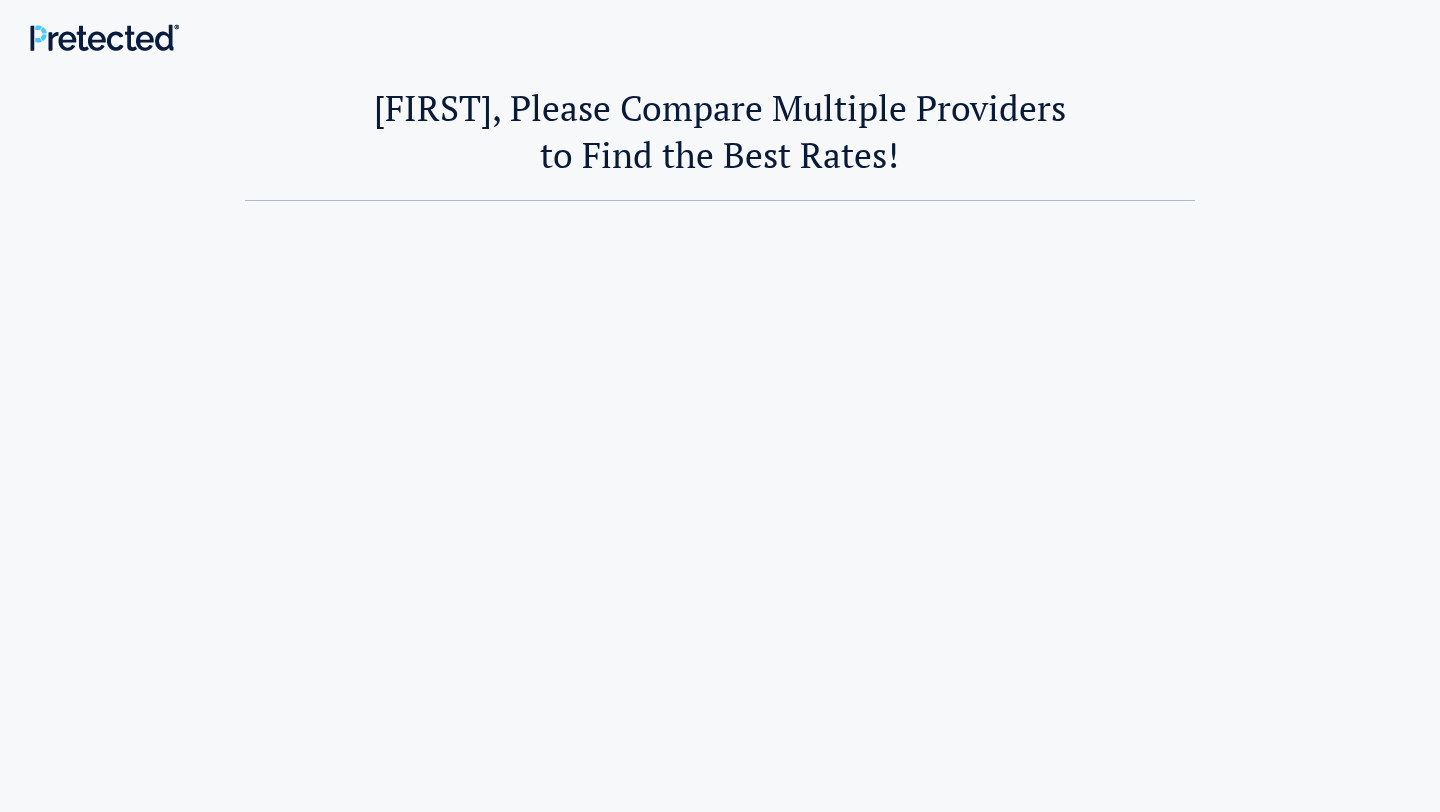 scroll, scrollTop: 0, scrollLeft: 0, axis: both 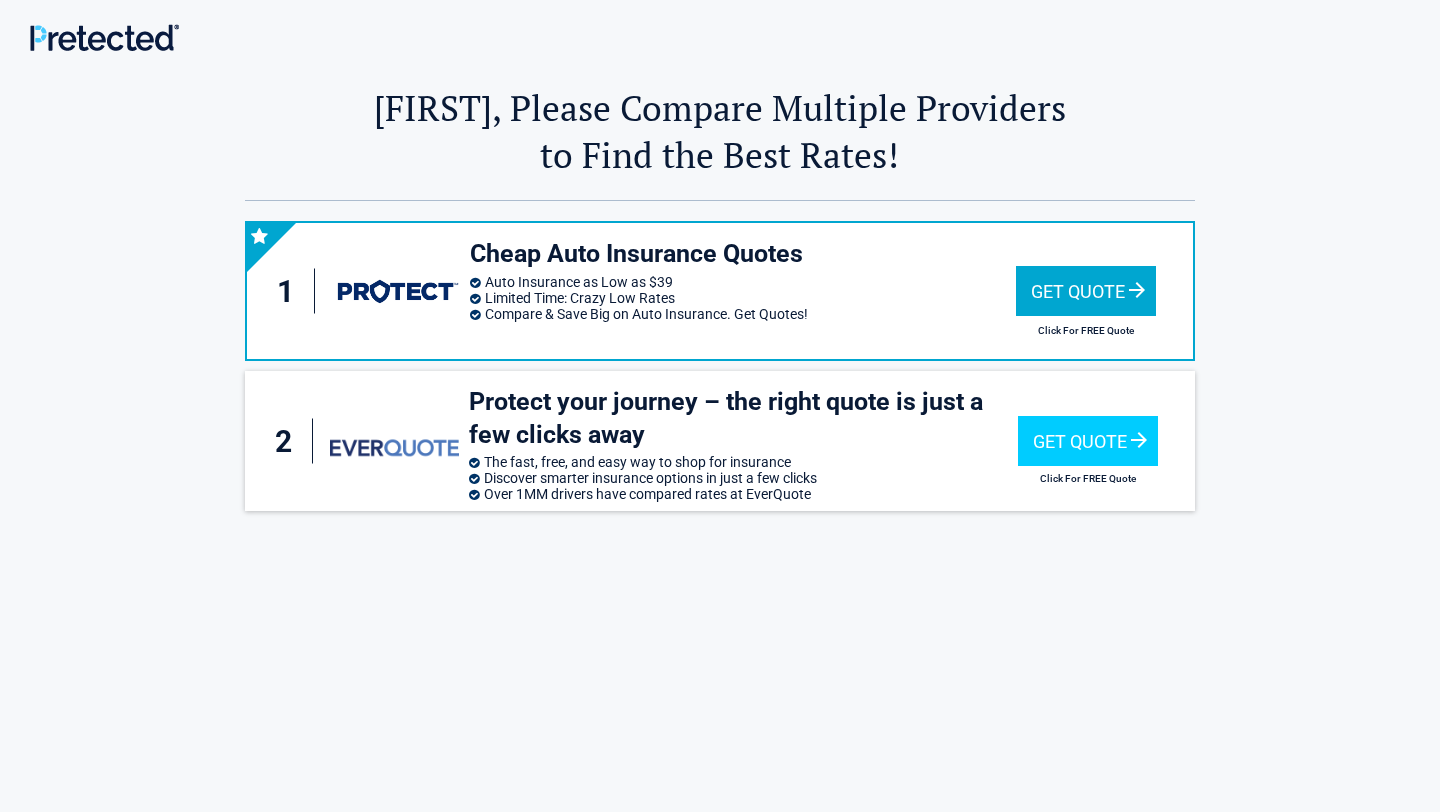 click on "Get Quote" at bounding box center [1086, 291] 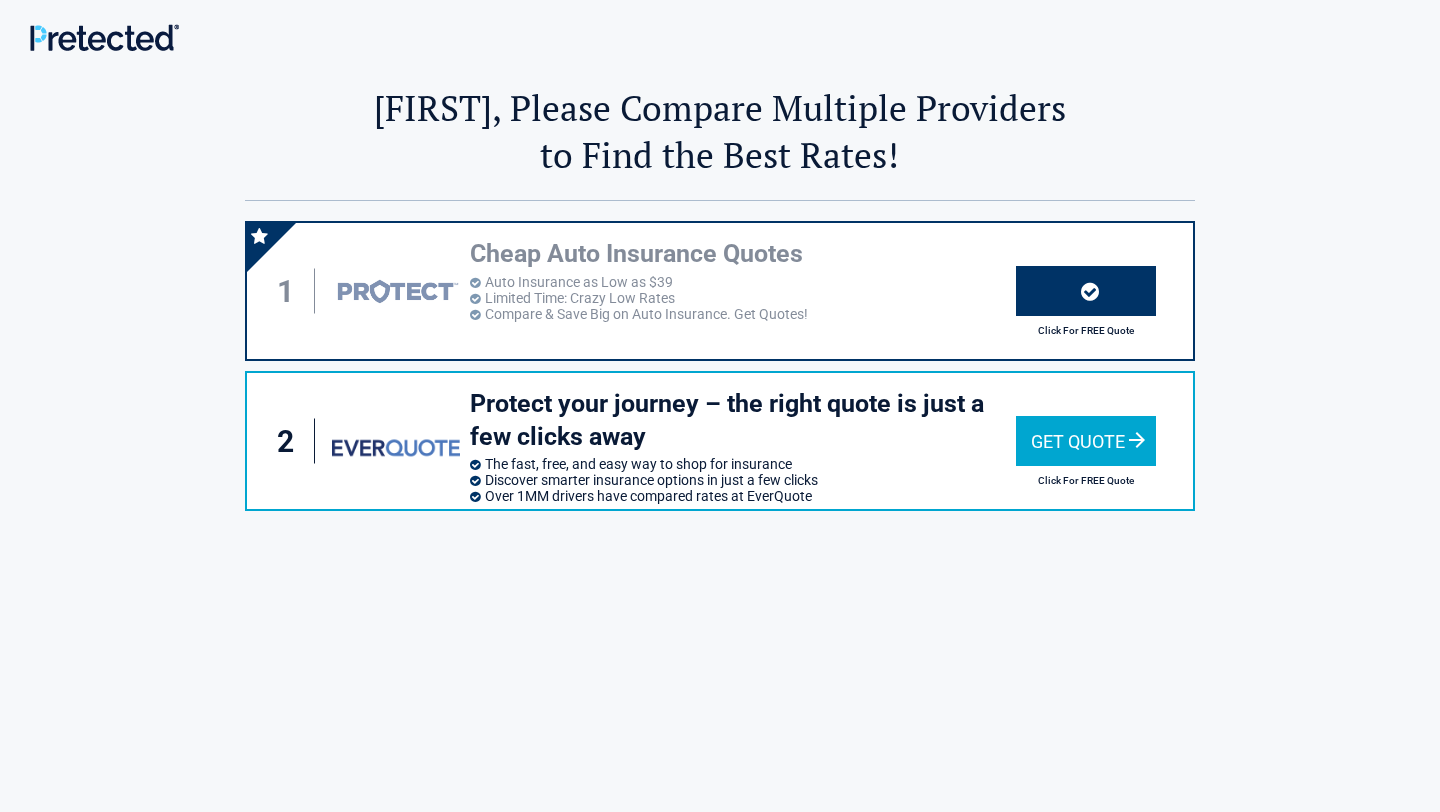 click on "Get Quote" at bounding box center [1086, 441] 